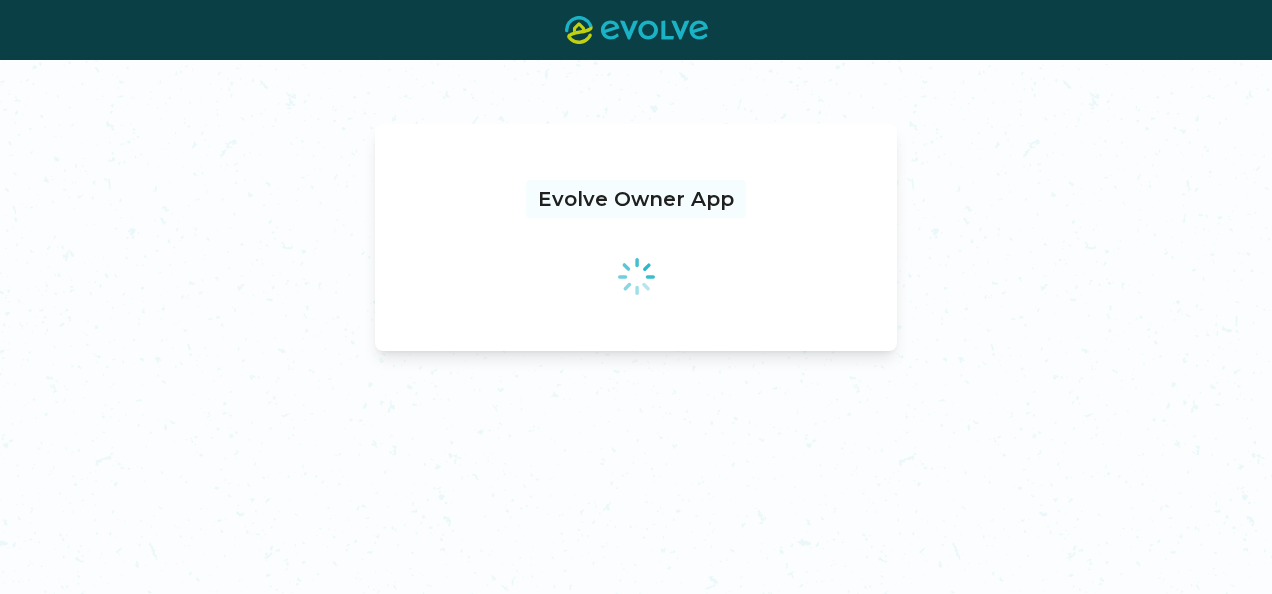 scroll, scrollTop: 0, scrollLeft: 0, axis: both 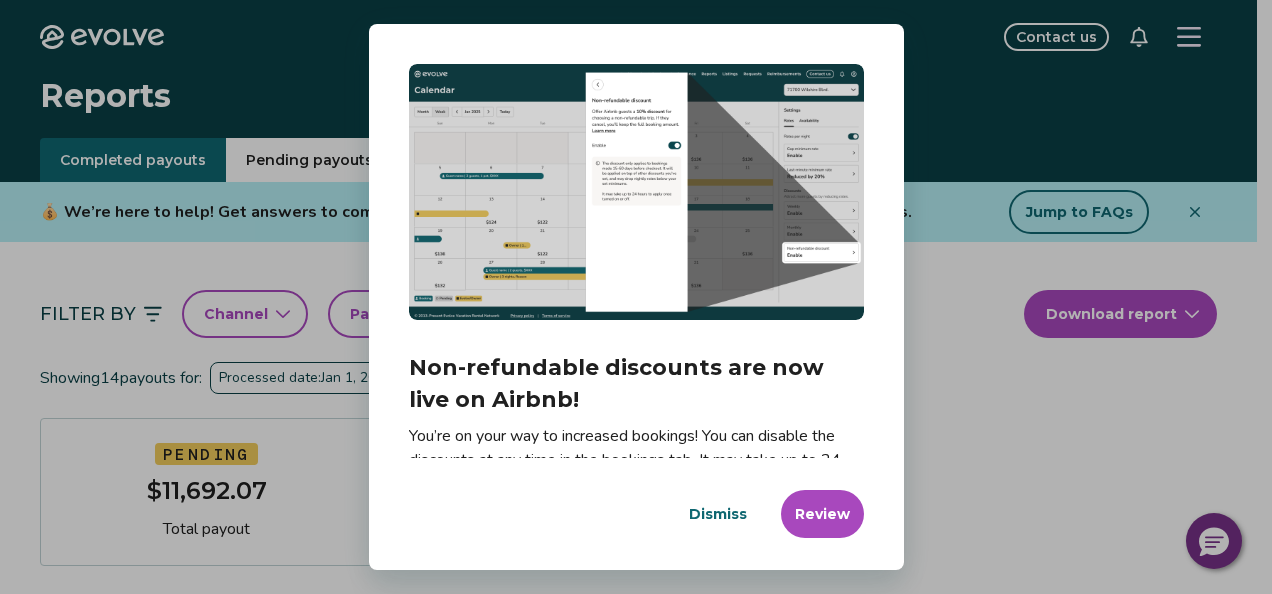 click on "Dismiss" at bounding box center (718, 514) 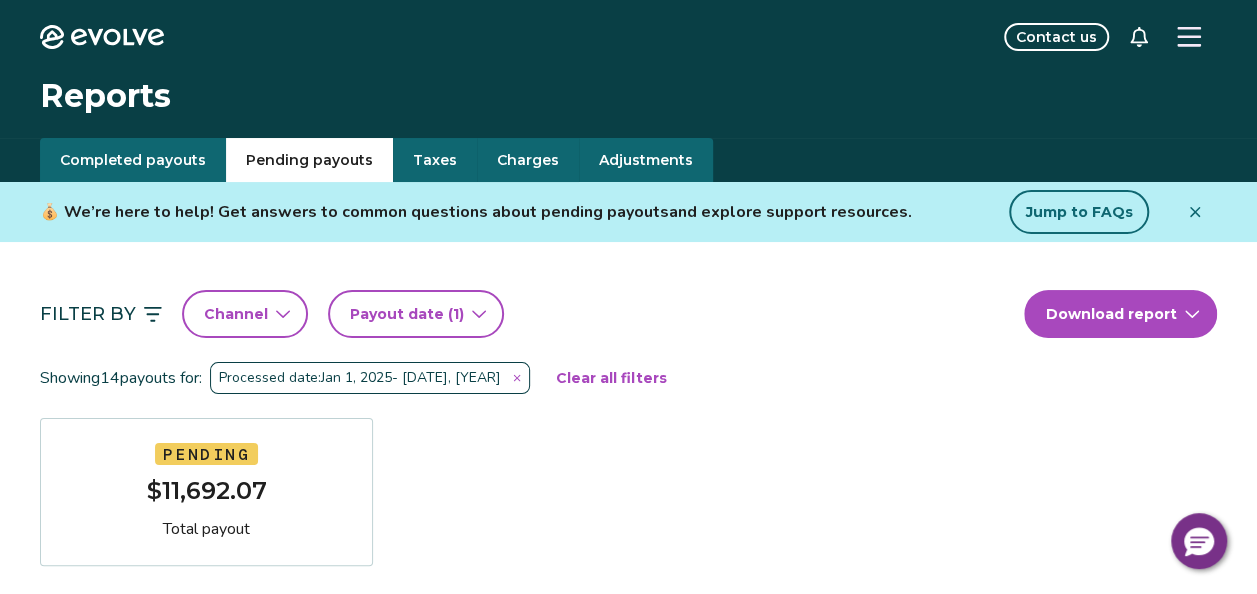 click 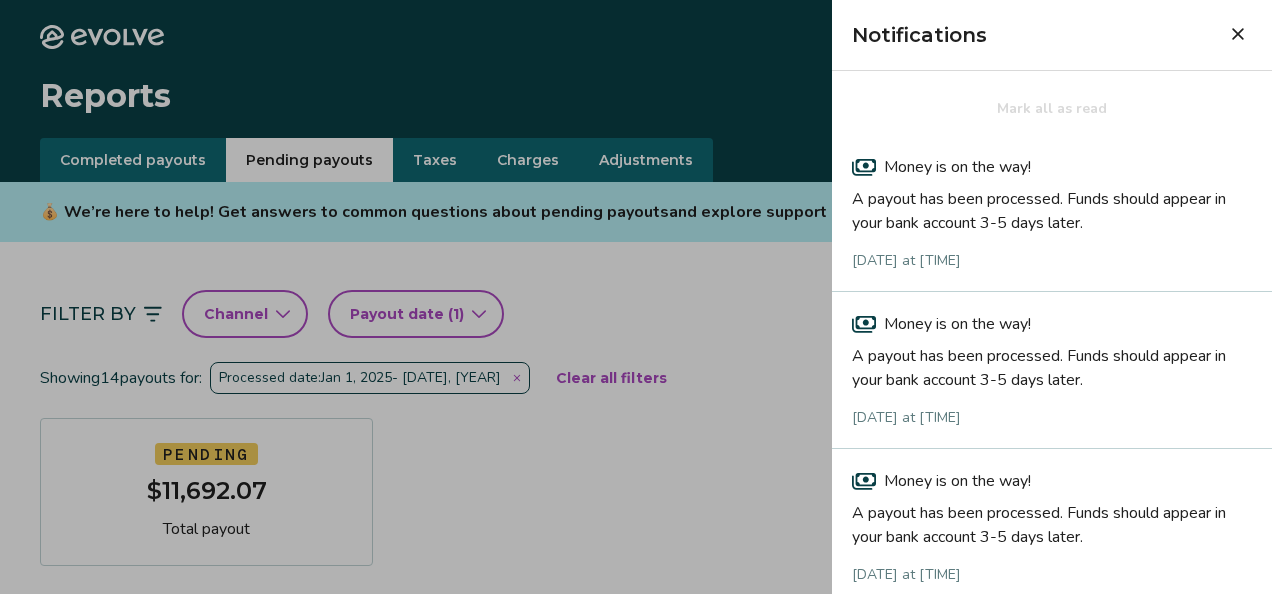 click 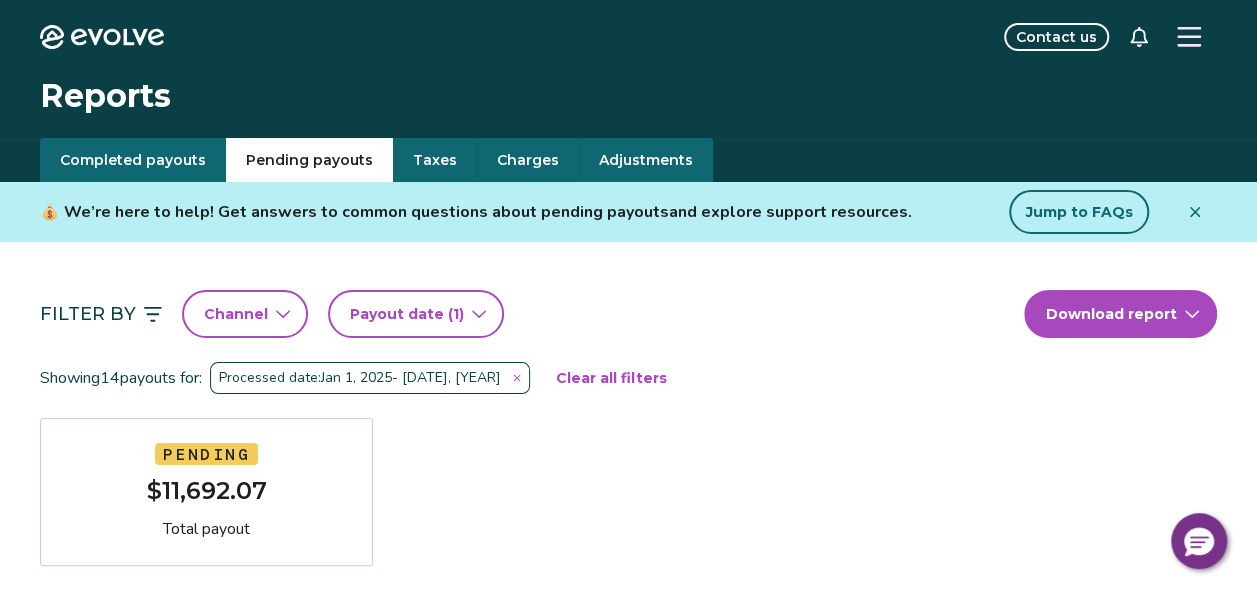 click 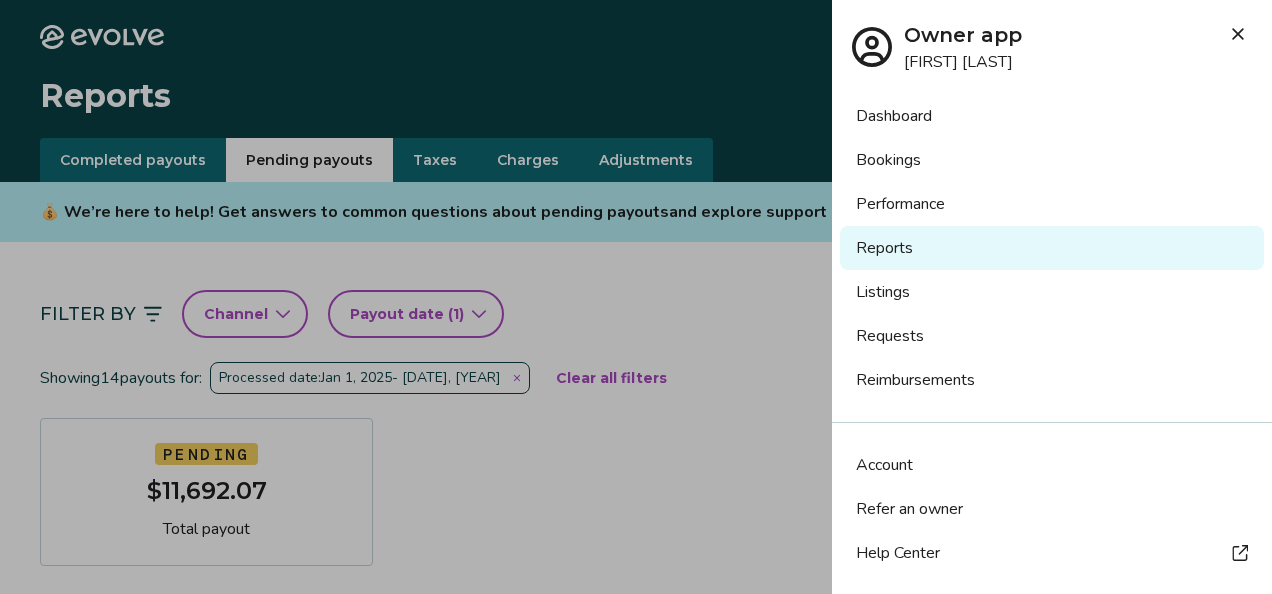 click on "Reports" at bounding box center (1052, 248) 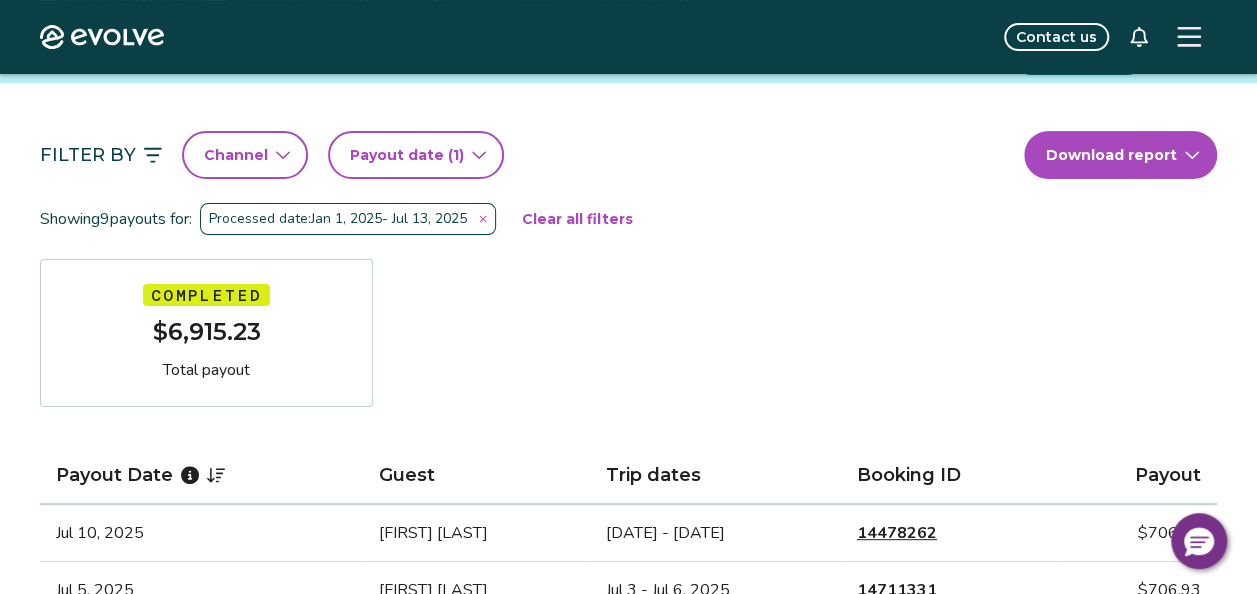 scroll, scrollTop: 0, scrollLeft: 0, axis: both 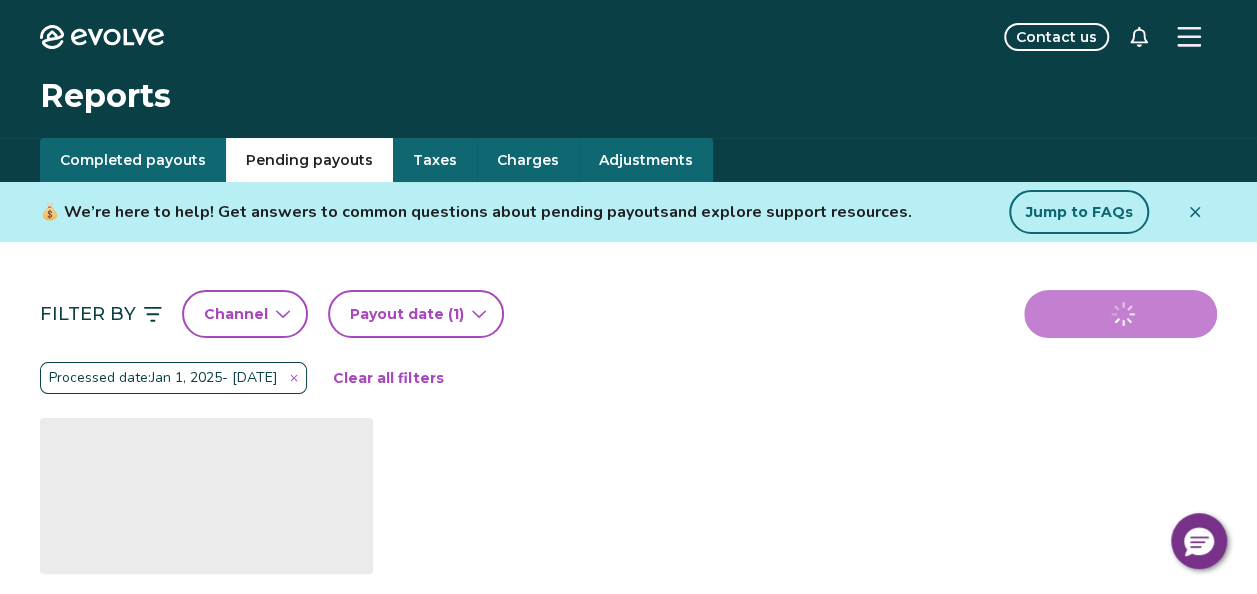 click on "Pending payouts" at bounding box center [309, 160] 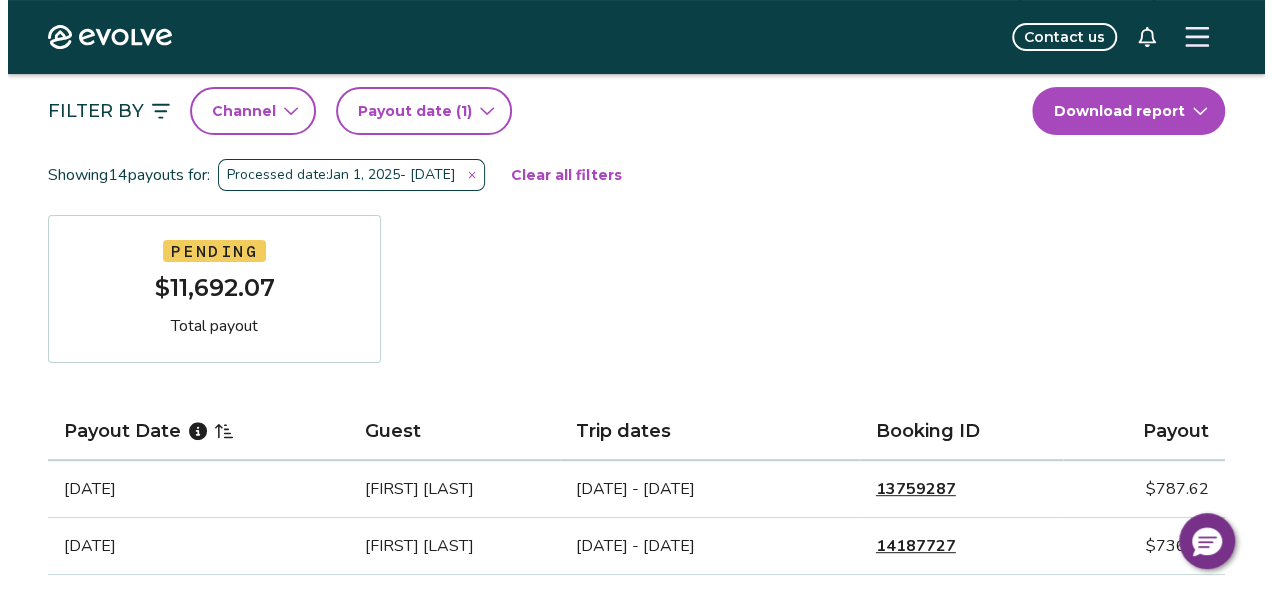 scroll, scrollTop: 204, scrollLeft: 0, axis: vertical 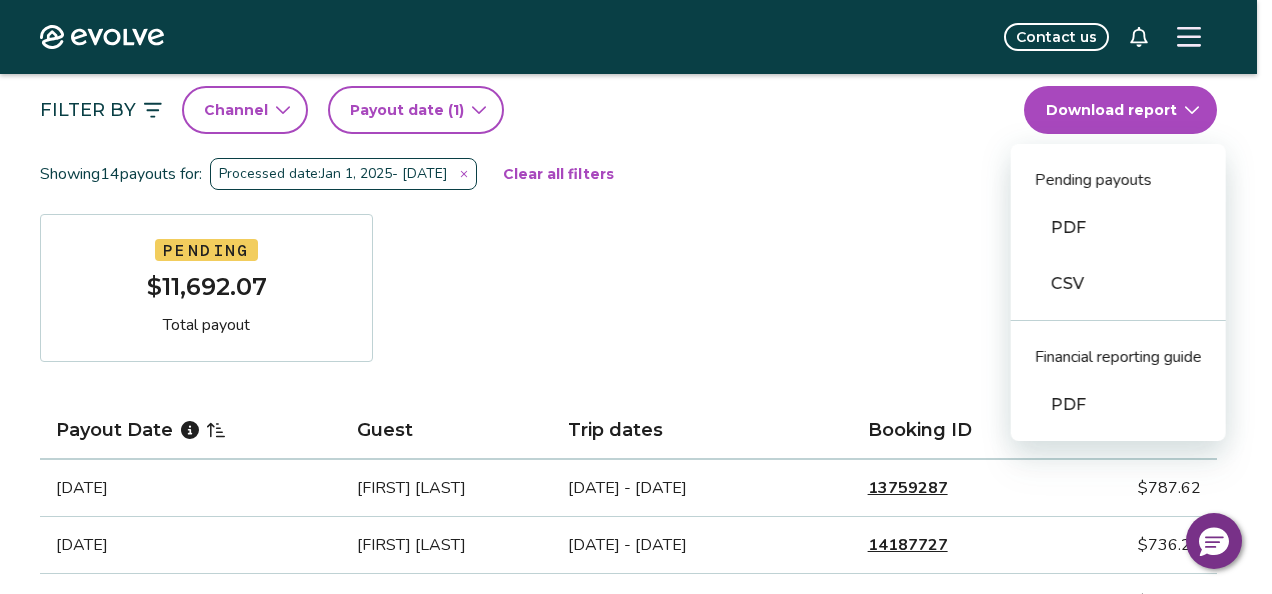 click on "Evolve Contact us Reports Completed payouts Pending payouts Taxes Charges Adjustments 💰 We’re here to help! Get answers to common questions about   pending payouts  and explore support resources. Jump to FAQs Filter By  Channel Payout date (1) Download   report Pending payouts PDF CSV Financial reporting guide PDF Showing  14  payouts   for: Processed date:  [DATE]  -   [DATE] Clear all filters Pending Total payout Payout Date Guest Trip dates Booking ID Payout [DATE] [FIRST] [LAST] [DATE] - [DATE] [BOOKING_ID] [PRICE] [DATE] [FIRST] [LAST] [DATE] - [DATE] [BOOKING_ID] [PRICE] [DATE] [FIRST] [LAST] [DATE] - [DATE] [BOOKING_ID] [PRICE] [DATE] [FIRST] [LAST] [DATE] - [DATE] [BOOKING_ID] [PRICE] [DATE] [FIRST] [LAST] [DATE] - [DATE] [BOOKING_ID] [PRICE] [DATE] [FIRST] [LAST] [DATE] - [DATE] [BOOKING_ID] [PRICE] [DATE] [FIRST] [LAST] [DATE] - [DATE] [BOOKING_ID] [PRICE] [DATE] [FIRST] [LAST] [DATE] - [DATE] [BOOKING_ID] [PRICE] [DATE] [FIRST] [LAST] [DATE] - [DATE] [BOOKING_ID] [PRICE] [DATE] [FIRST] [LAST] [DATE] - [DATE] [BOOKING_ID] [PRICE]" at bounding box center [636, 1053] 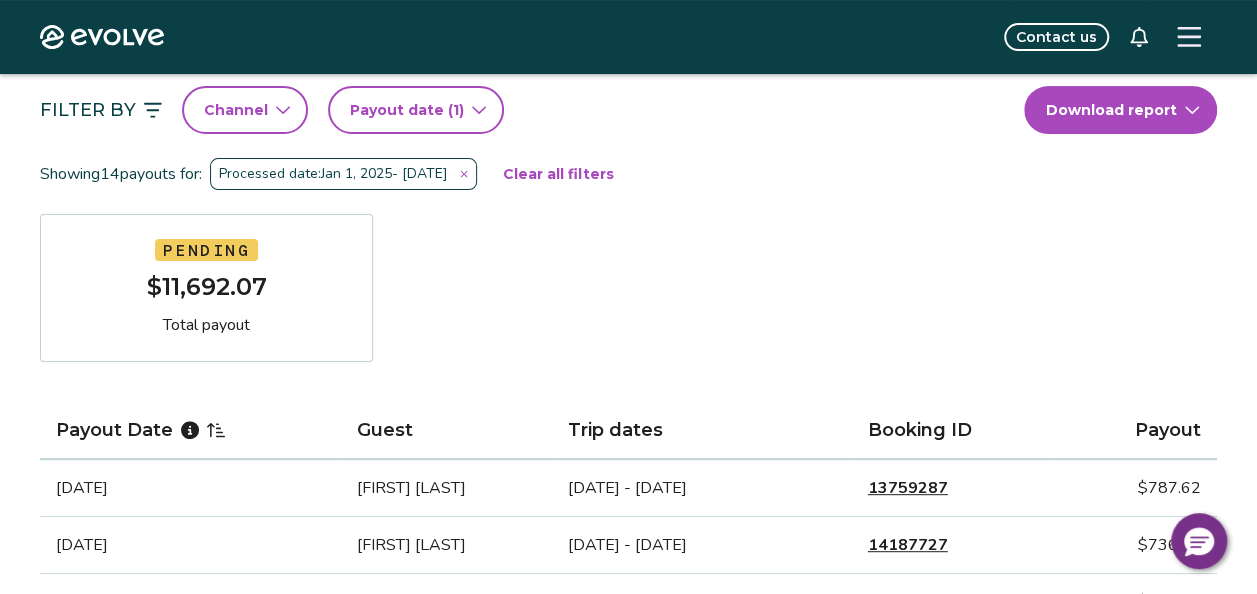 click on "Filter By  Channel Payout date (1) Download   report Showing  14  payouts   for: Processed date:  [DATE]  -   [DATE] Clear all filters Pending Total payout Payout Date Guest Trip dates Booking ID Payout [DATE] [FIRST] [LAST] [DATE] - [DATE] [BOOKING_ID] [PRICE] [DATE] [FIRST] [LAST] [DATE] - [DATE] [BOOKING_ID] [PRICE] [DATE] [FIRST] [LAST] [DATE] - [DATE] [BOOKING_ID] [PRICE] [DATE] [FIRST] [LAST] [DATE] - [DATE] [BOOKING_ID] [PRICE] [DATE] [FIRST] [LAST] [DATE] - [DATE] [BOOKING_ID] [PRICE] [DATE] [FIRST] [LAST] [DATE] - [DATE] [BOOKING_ID] [PRICE] [DATE] [FIRST] [LAST] [DATE] - [DATE] [BOOKING_ID] [PRICE] [DATE] [FIRST] [LAST] [DATE] - [DATE] [BOOKING_ID] [PRICE] [DATE] [FIRST] [LAST] [DATE] - [DATE] [BOOKING_ID] [PRICE] [DATE] [FIRST] [LAST] [DATE] - [DATE] [BOOKING_ID] [PRICE]" at bounding box center (628, 708) 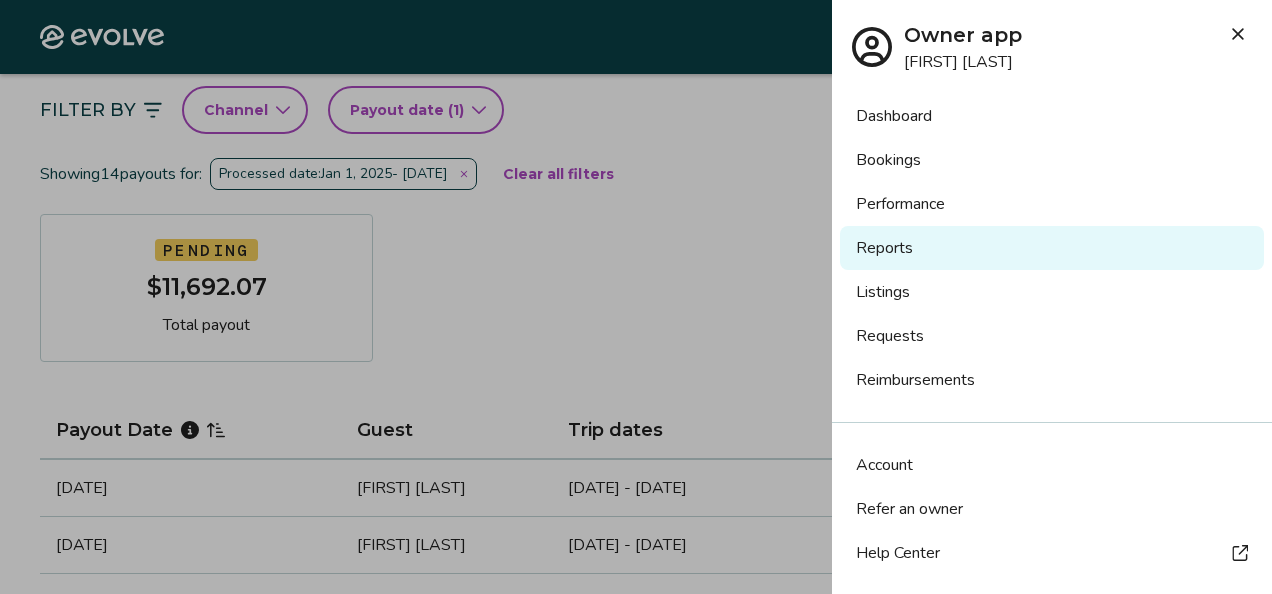 click on "Bookings" at bounding box center (1052, 160) 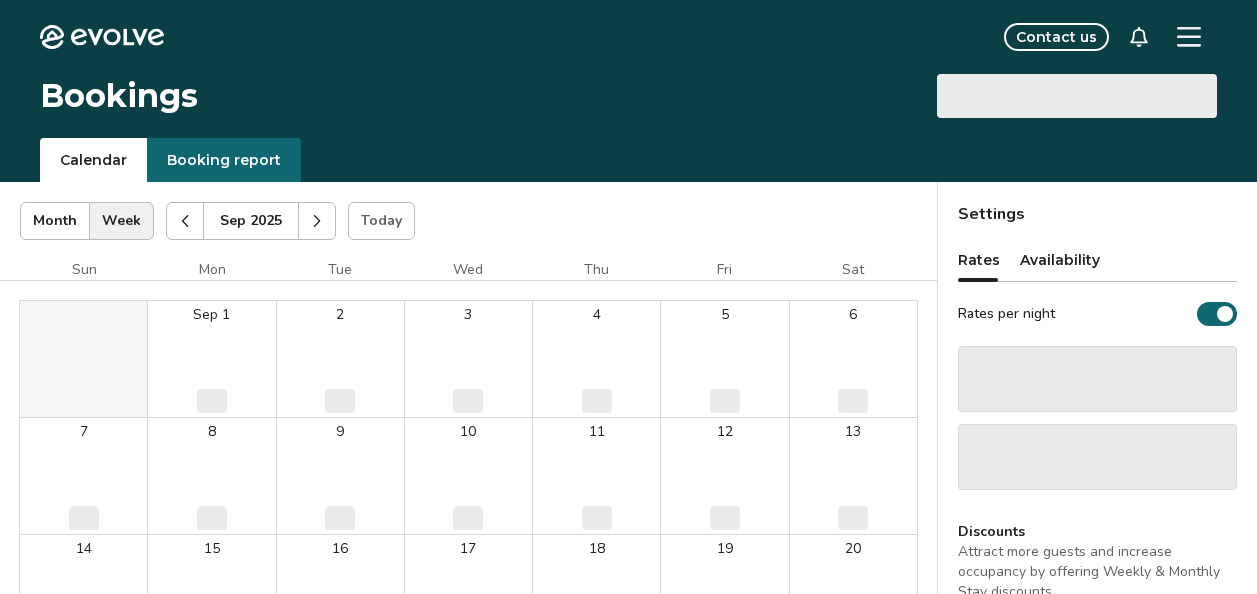 scroll, scrollTop: 0, scrollLeft: 0, axis: both 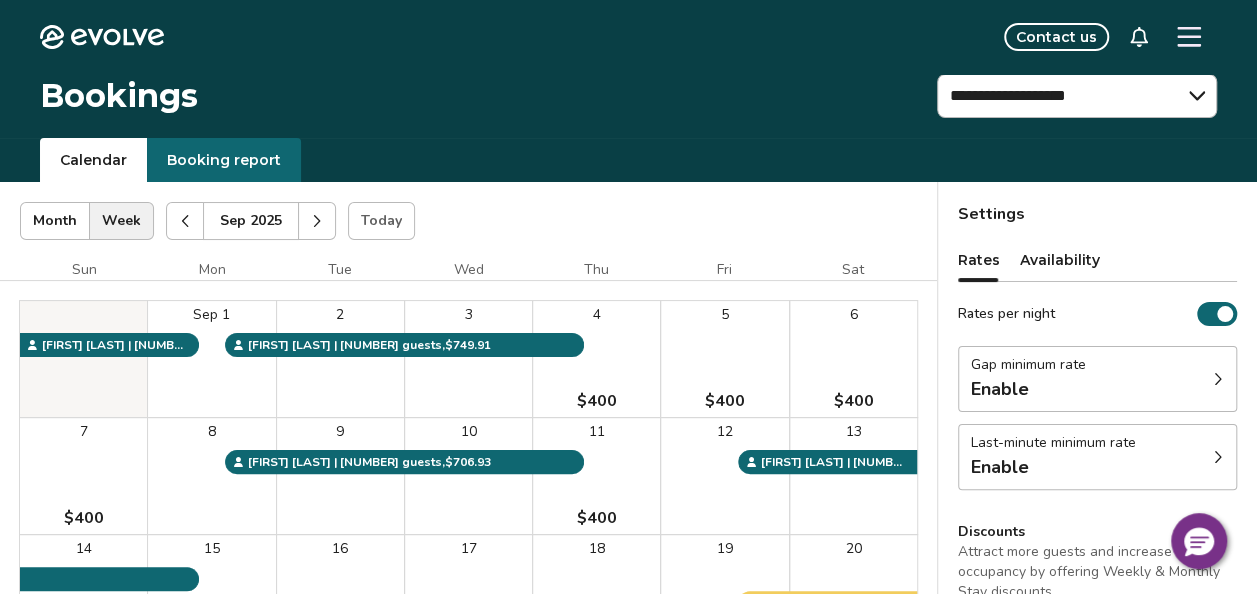 click on "Booking report" at bounding box center (224, 160) 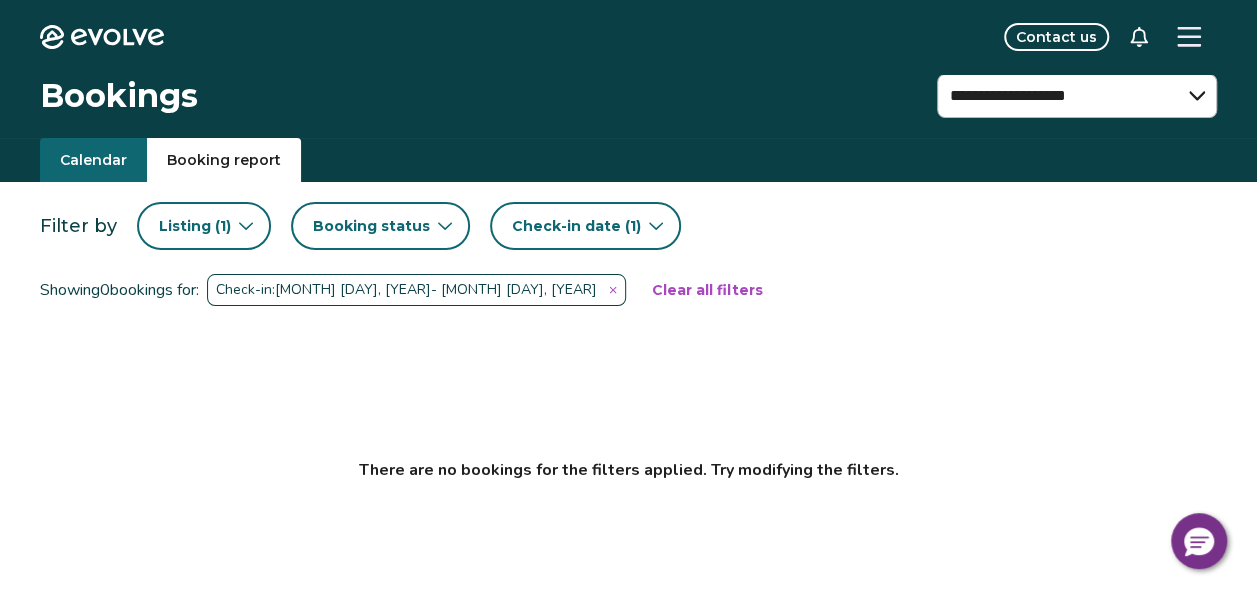 click on "Listing ( 1 )" at bounding box center (204, 226) 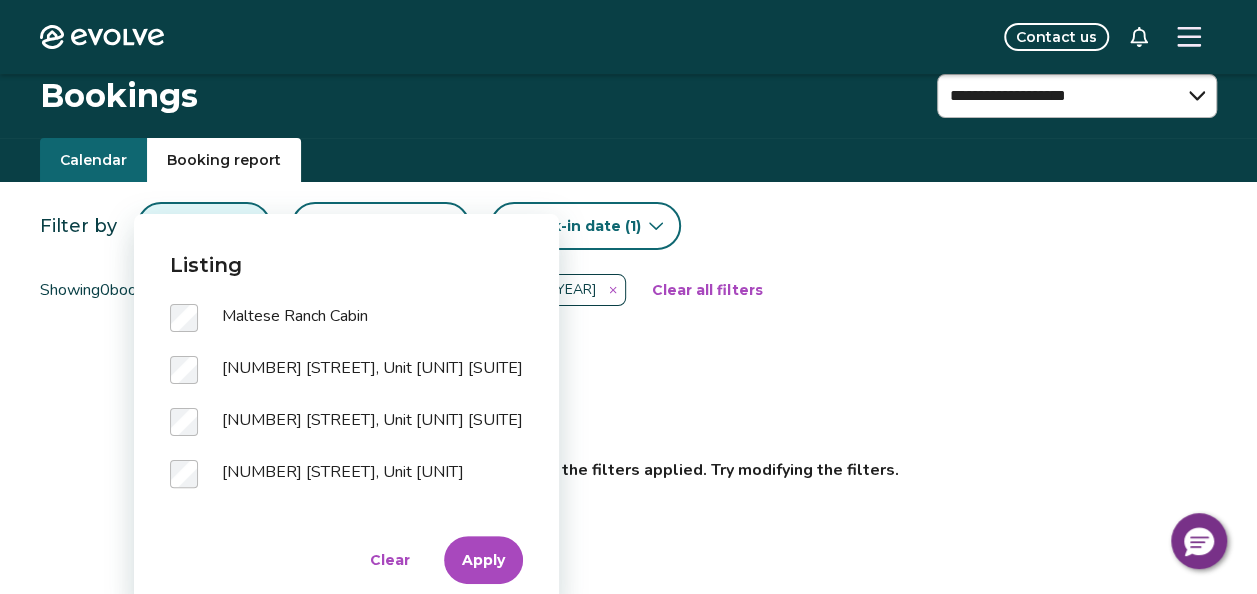 scroll, scrollTop: 58, scrollLeft: 0, axis: vertical 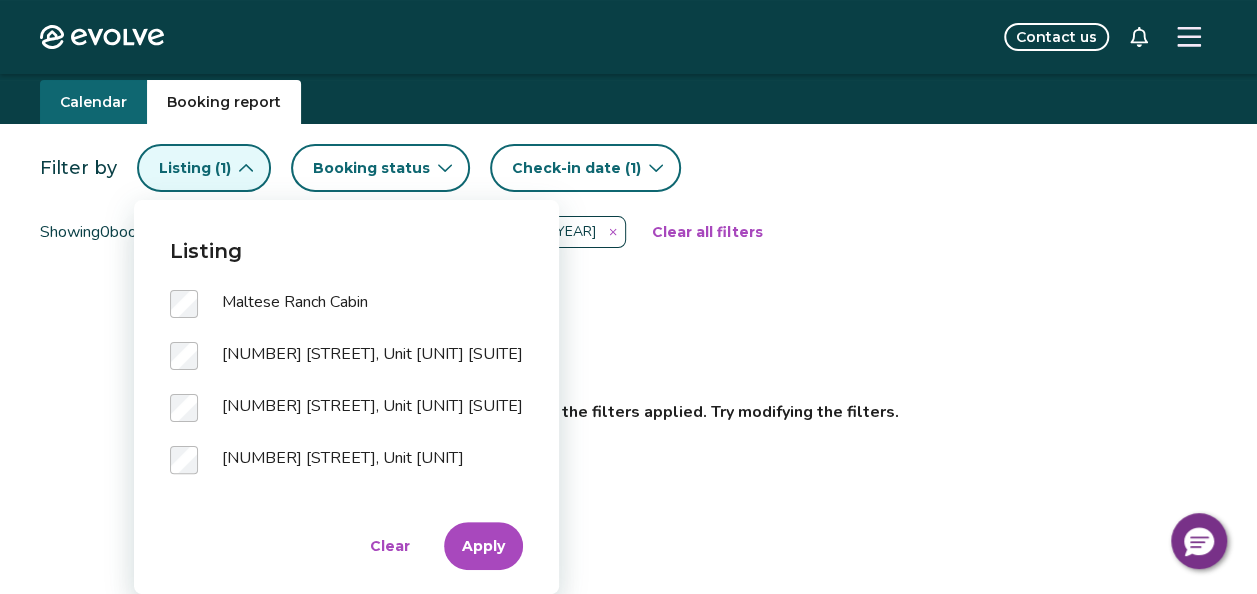 click on "Apply" at bounding box center [483, 546] 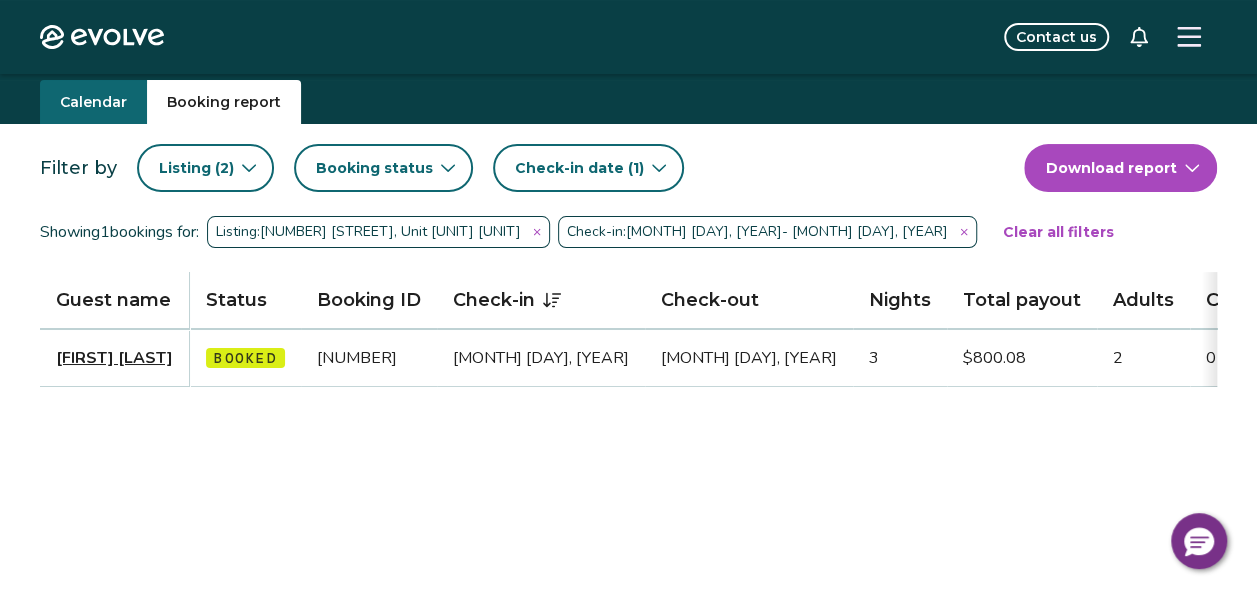 click on "Check-in date (1)" at bounding box center (588, 168) 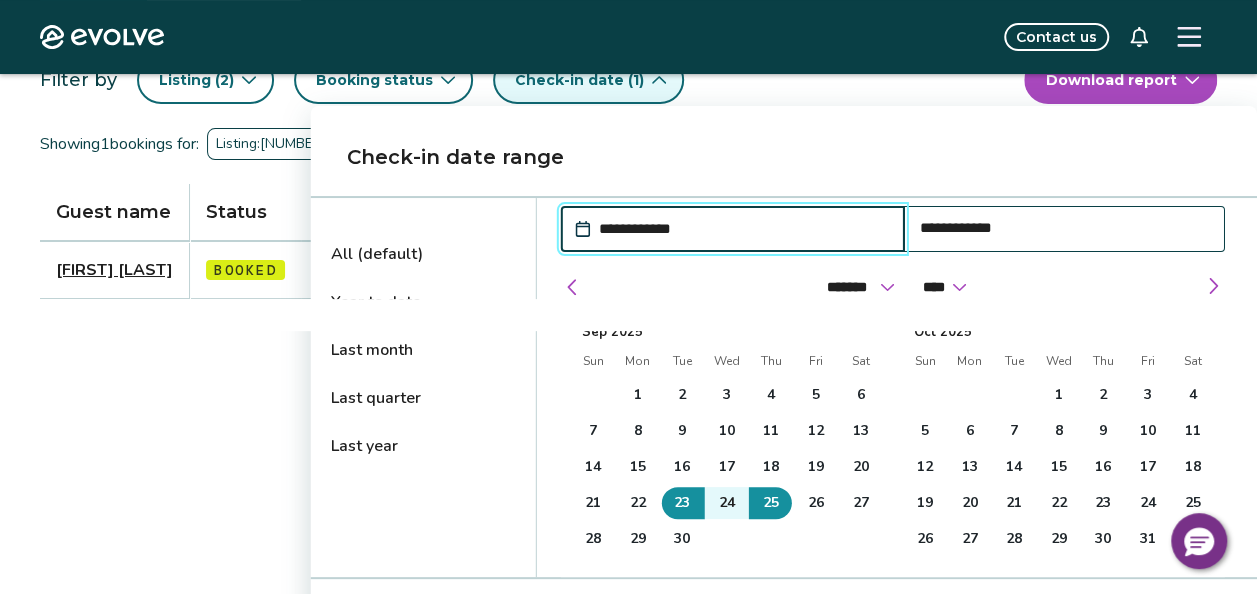 scroll, scrollTop: 160, scrollLeft: 0, axis: vertical 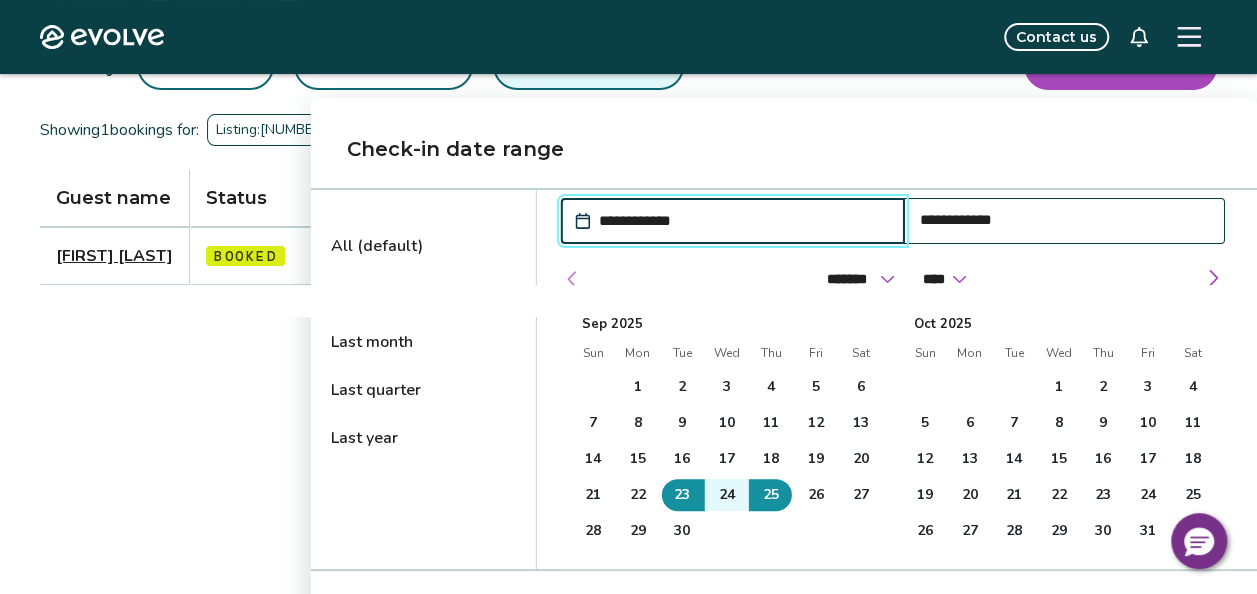 click at bounding box center (573, 279) 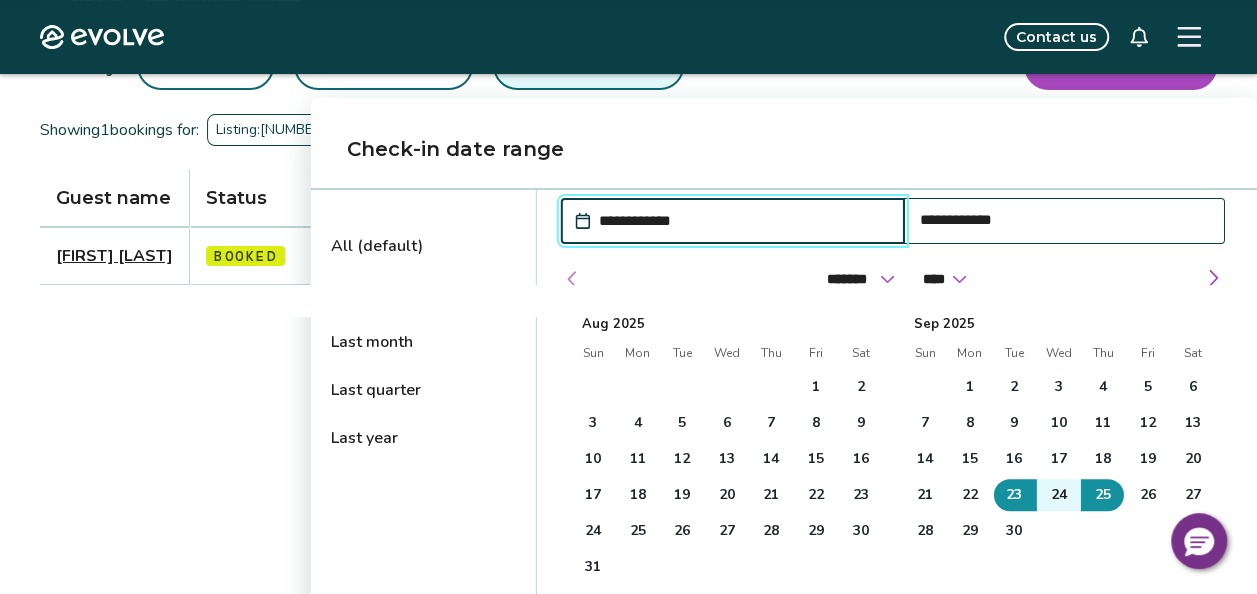 click at bounding box center [573, 279] 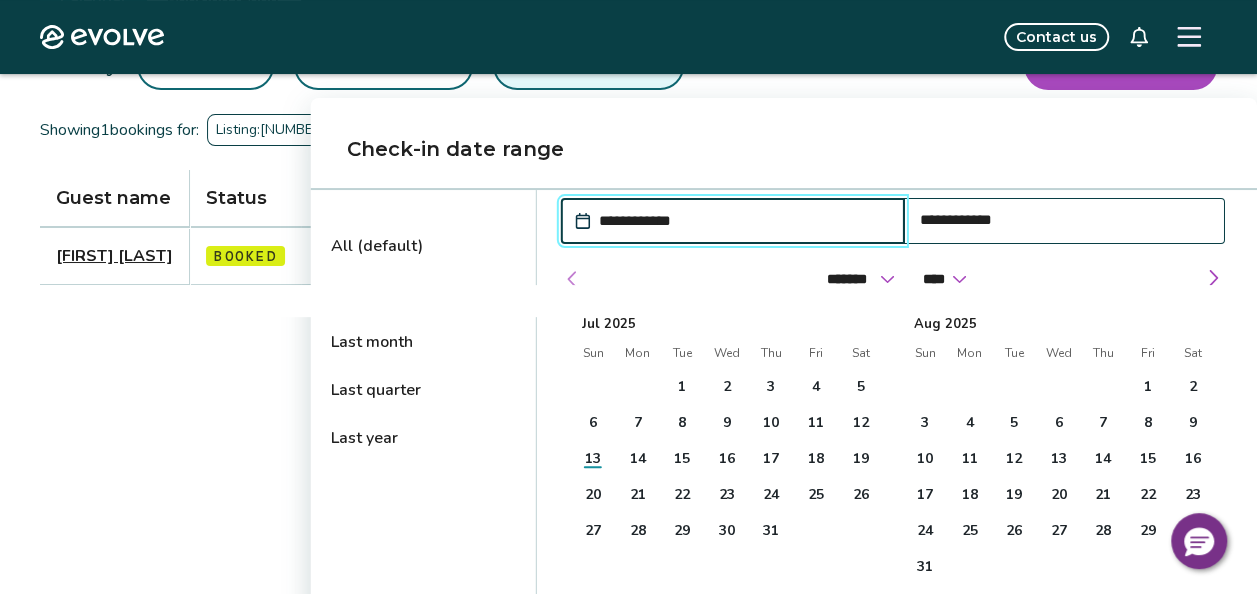 click at bounding box center (573, 279) 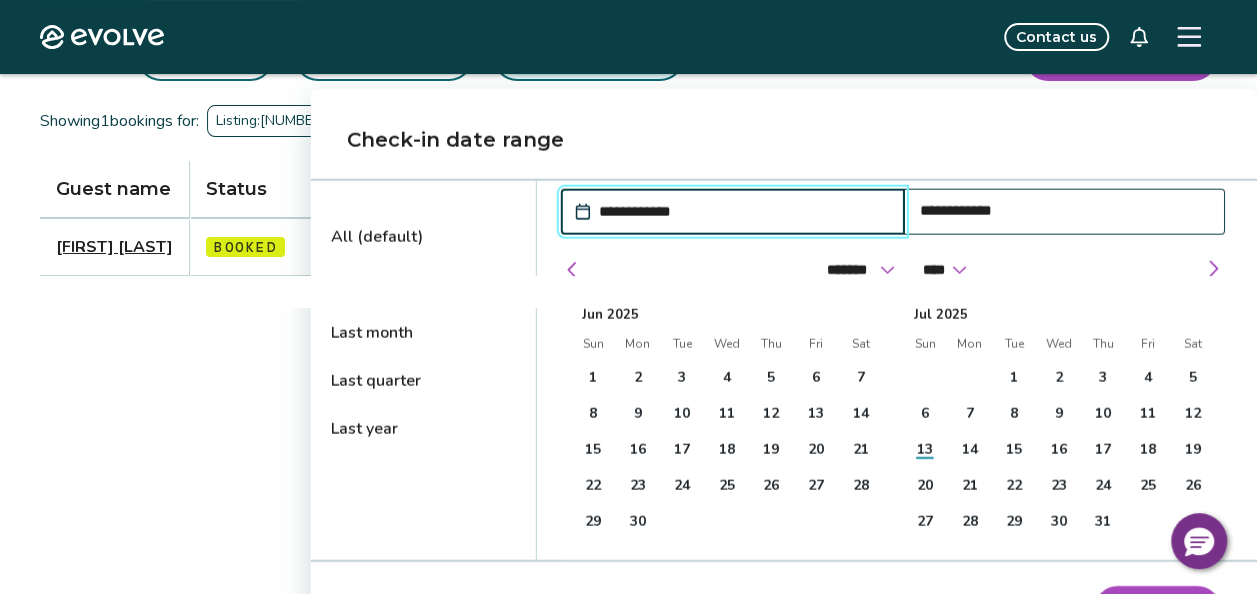 scroll, scrollTop: 170, scrollLeft: 0, axis: vertical 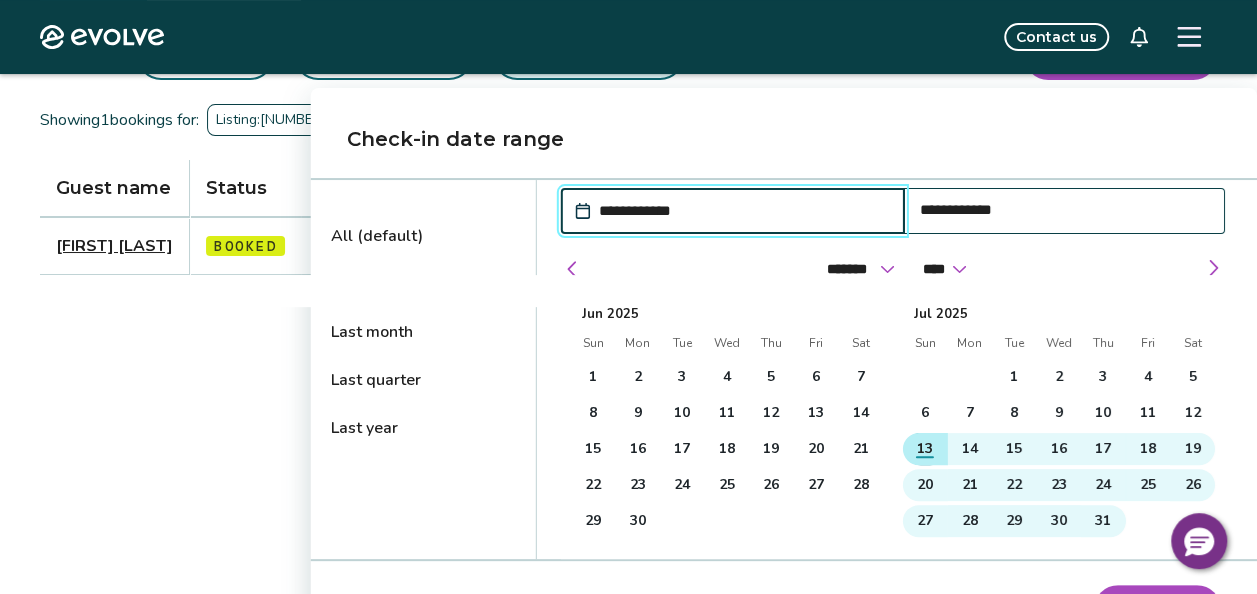 click on "13" at bounding box center (925, 449) 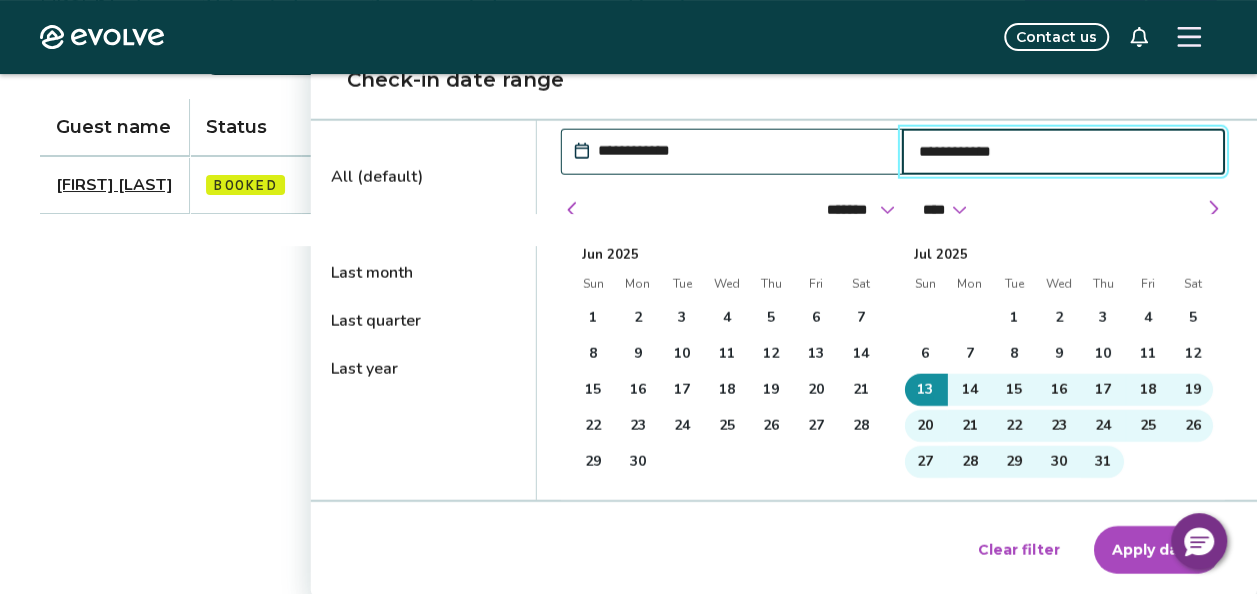 scroll, scrollTop: 232, scrollLeft: 0, axis: vertical 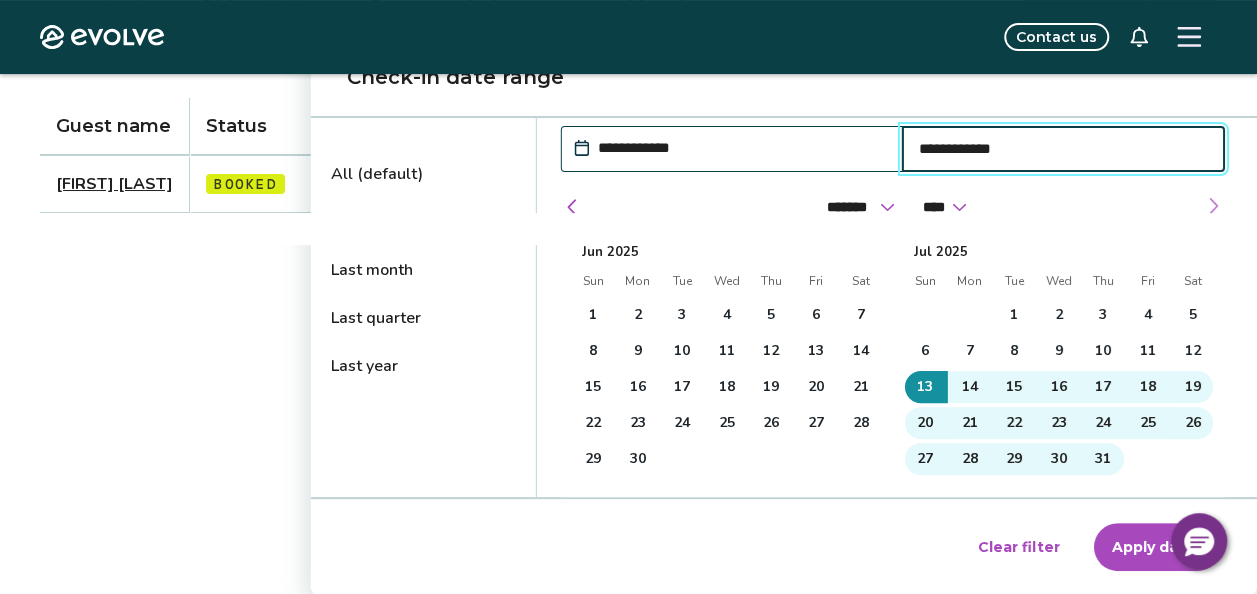 click at bounding box center [1213, 206] 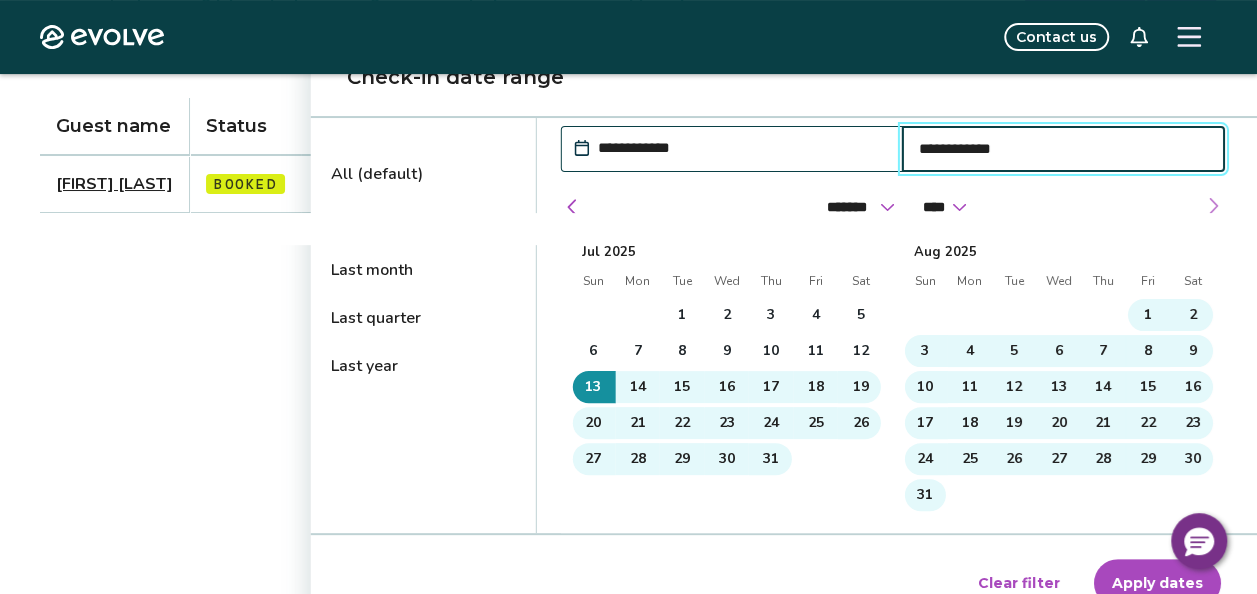 click at bounding box center [1213, 206] 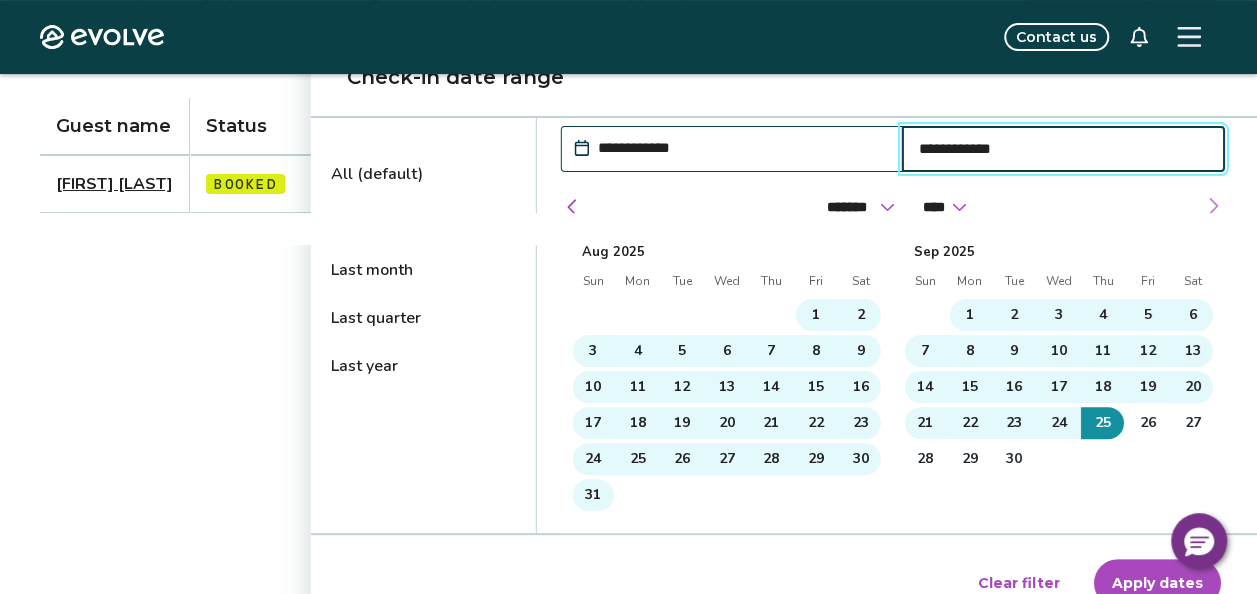 click at bounding box center (1213, 206) 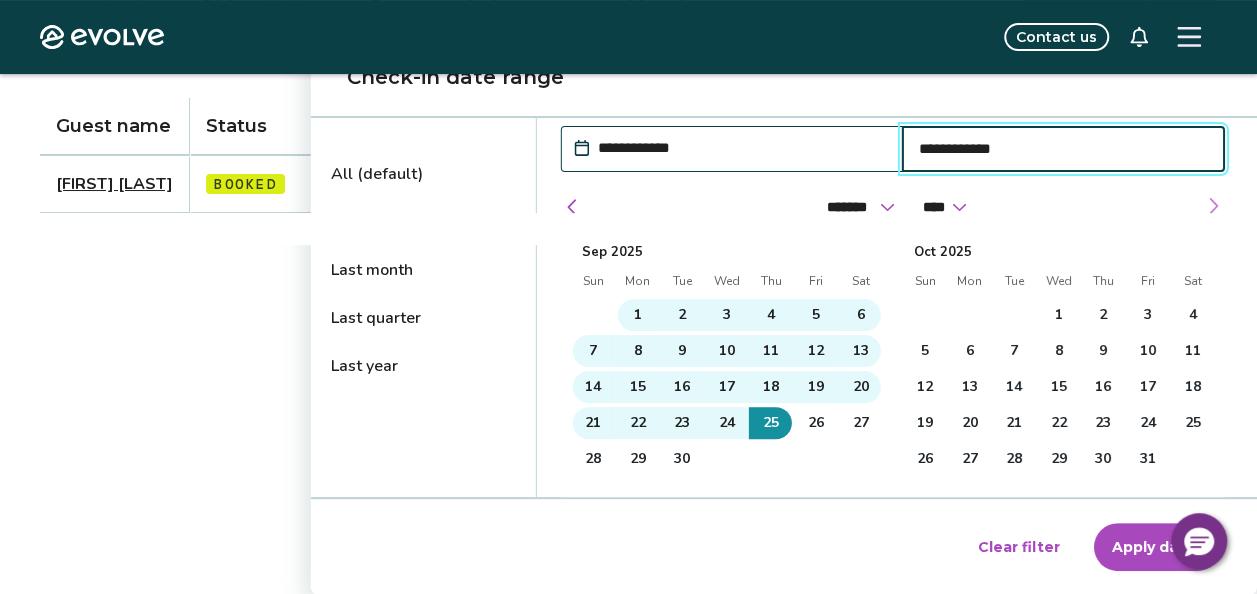 click at bounding box center [1213, 206] 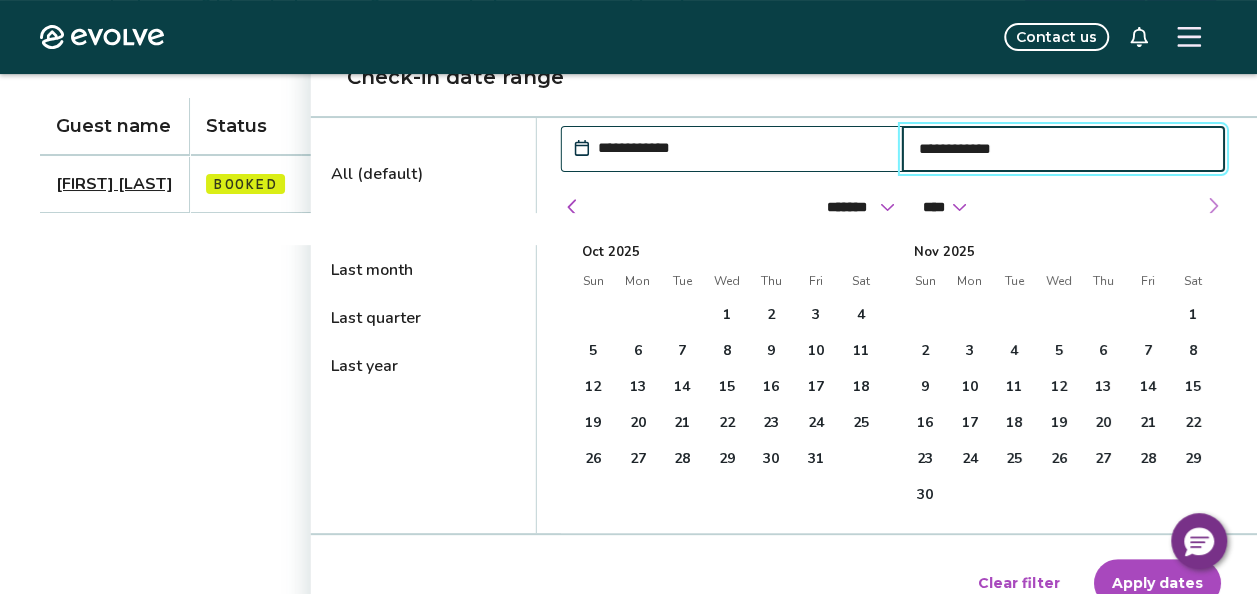 click at bounding box center [1213, 206] 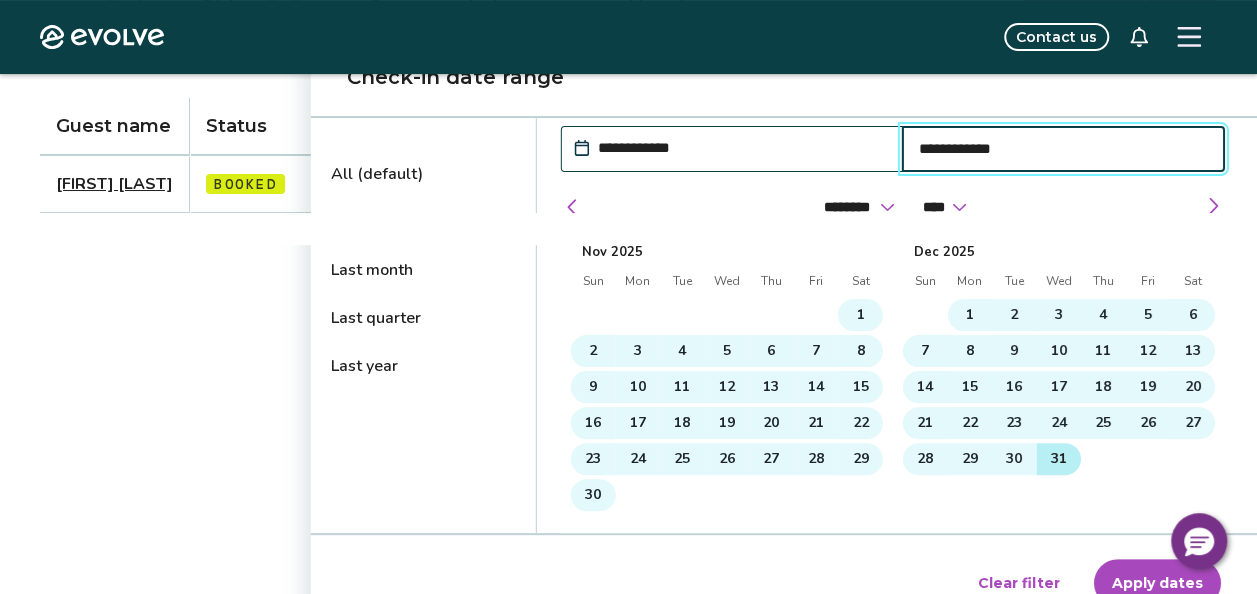 click on "31" at bounding box center [1059, 459] 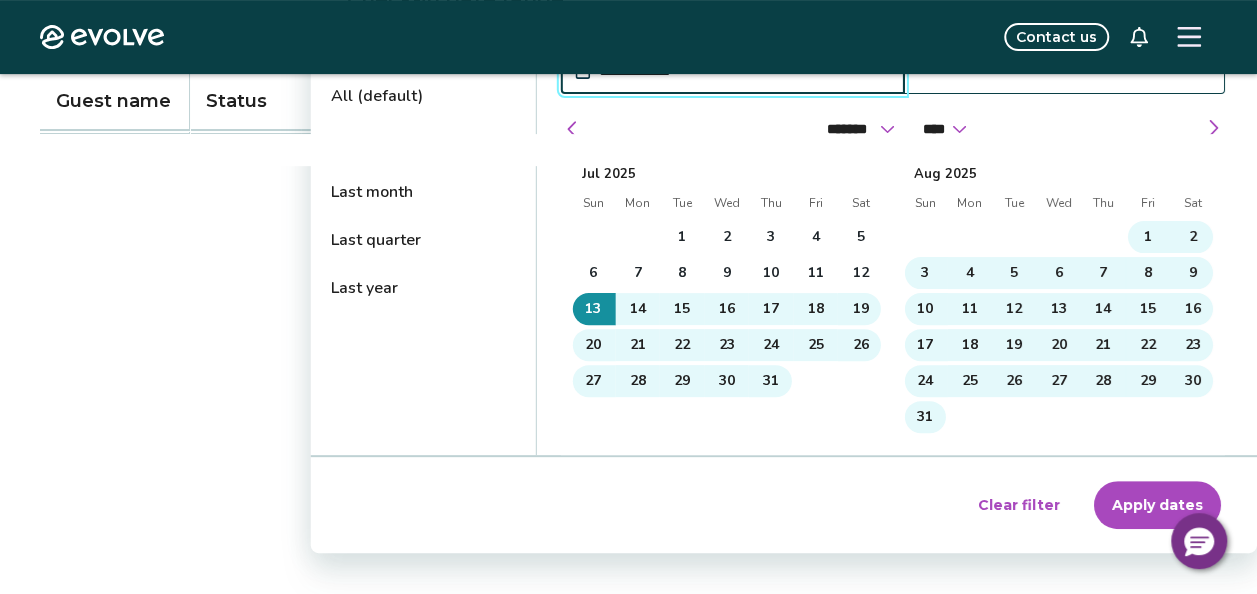 scroll, scrollTop: 312, scrollLeft: 0, axis: vertical 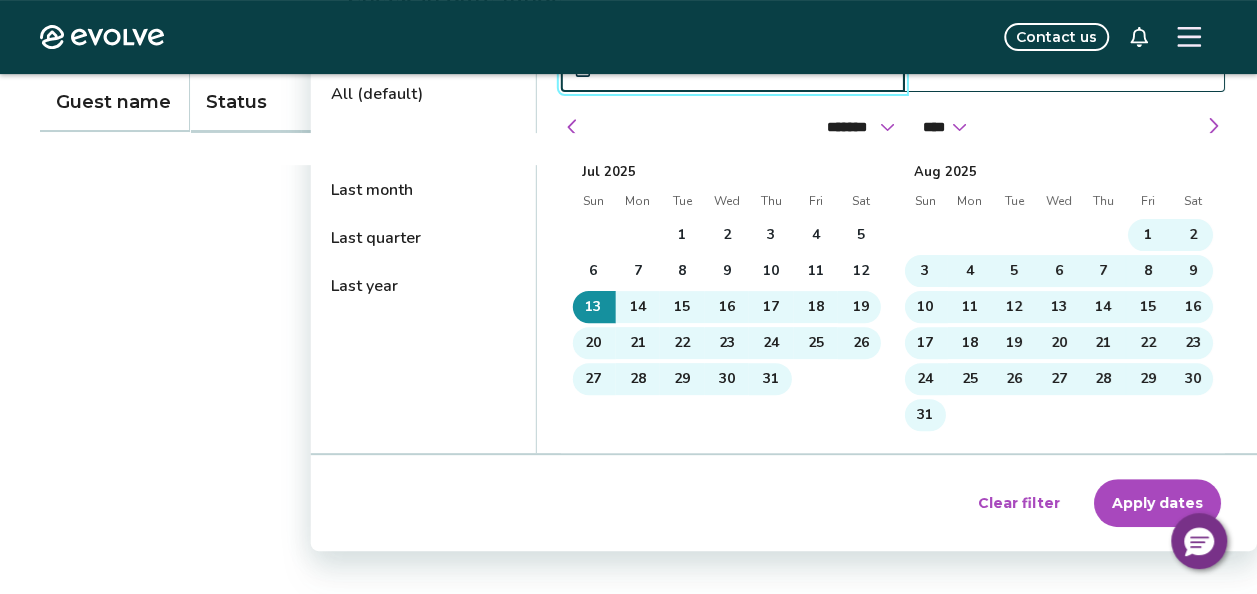 click on "Apply dates" at bounding box center (1157, 503) 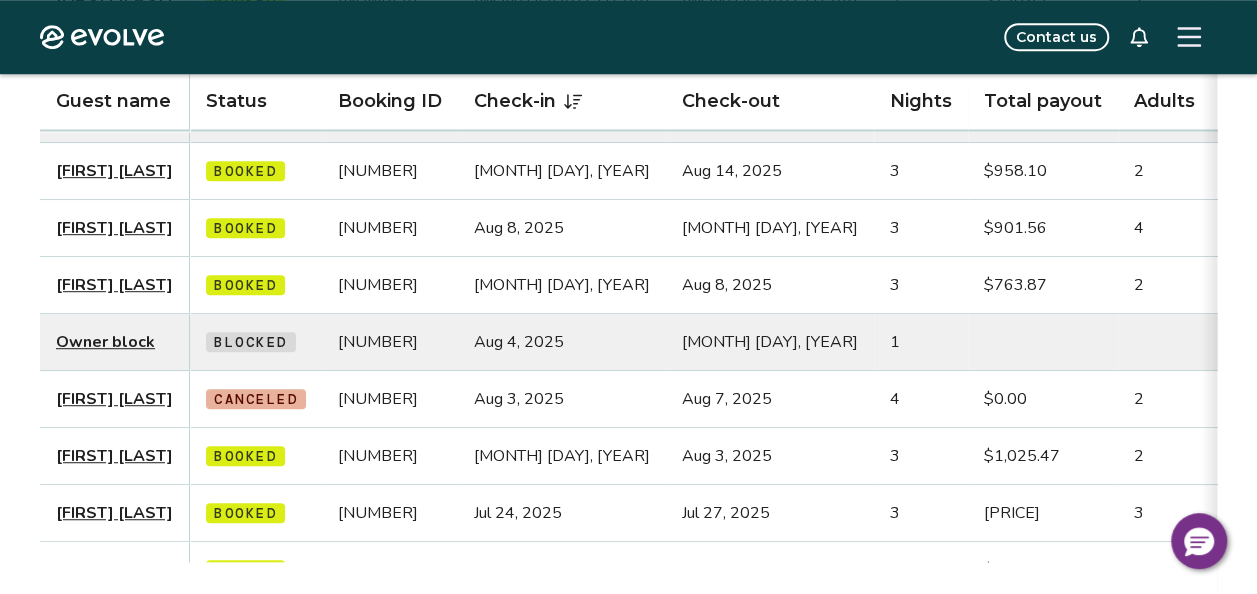 scroll, scrollTop: 763, scrollLeft: 0, axis: vertical 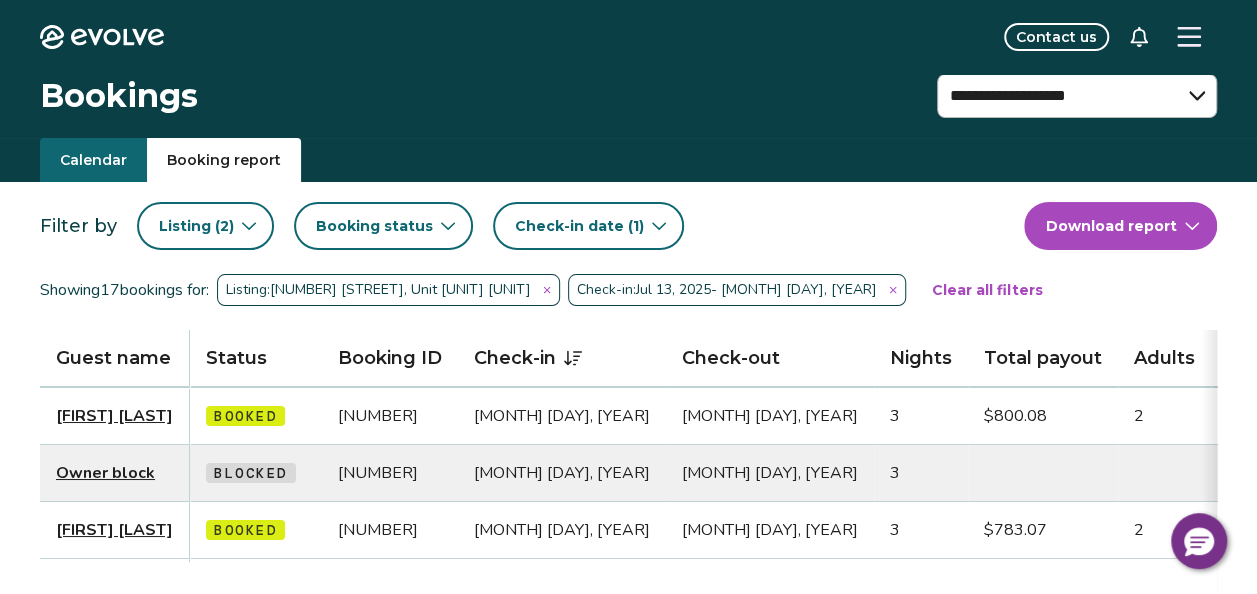 click on "Booking status" at bounding box center (383, 226) 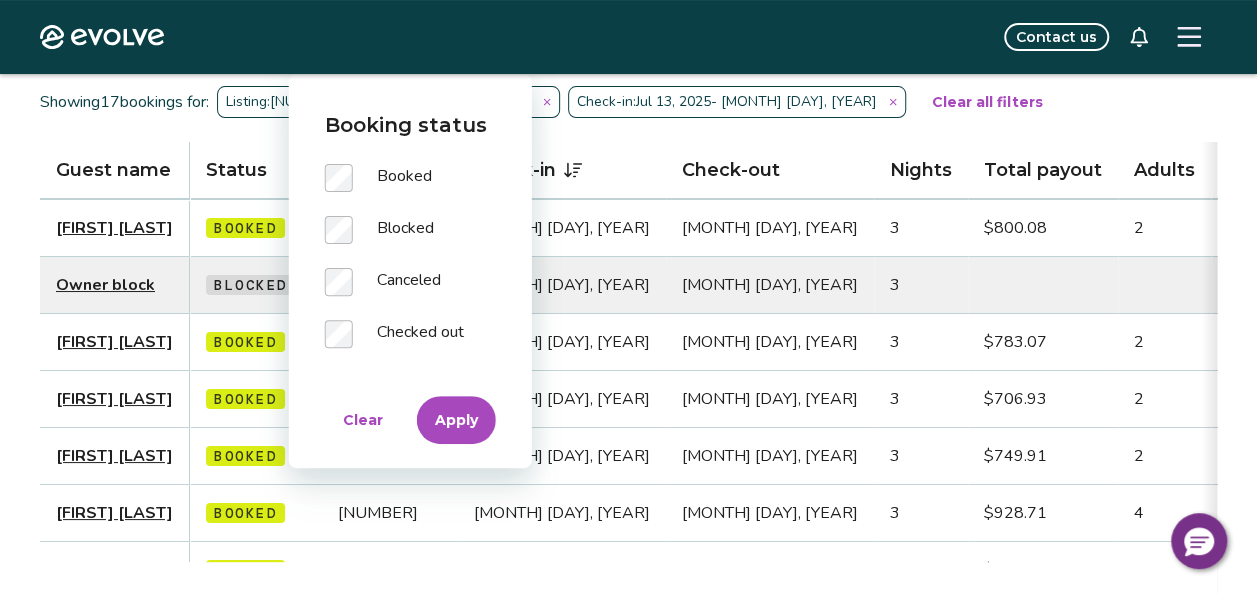 scroll, scrollTop: 190, scrollLeft: 0, axis: vertical 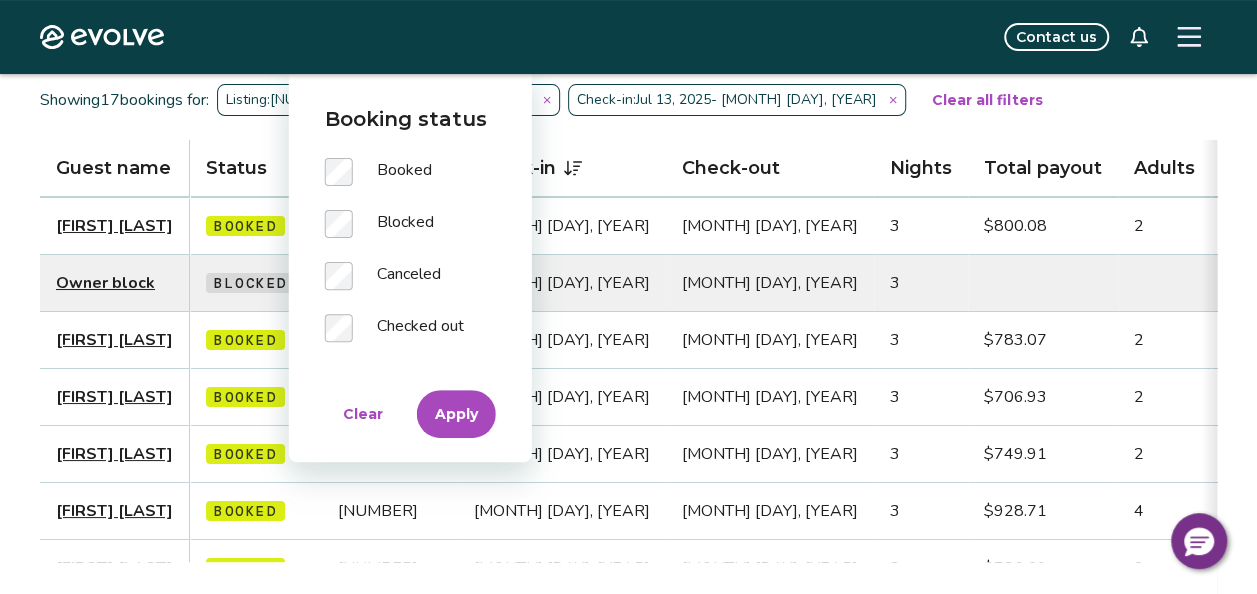 click on "Apply" at bounding box center [456, 414] 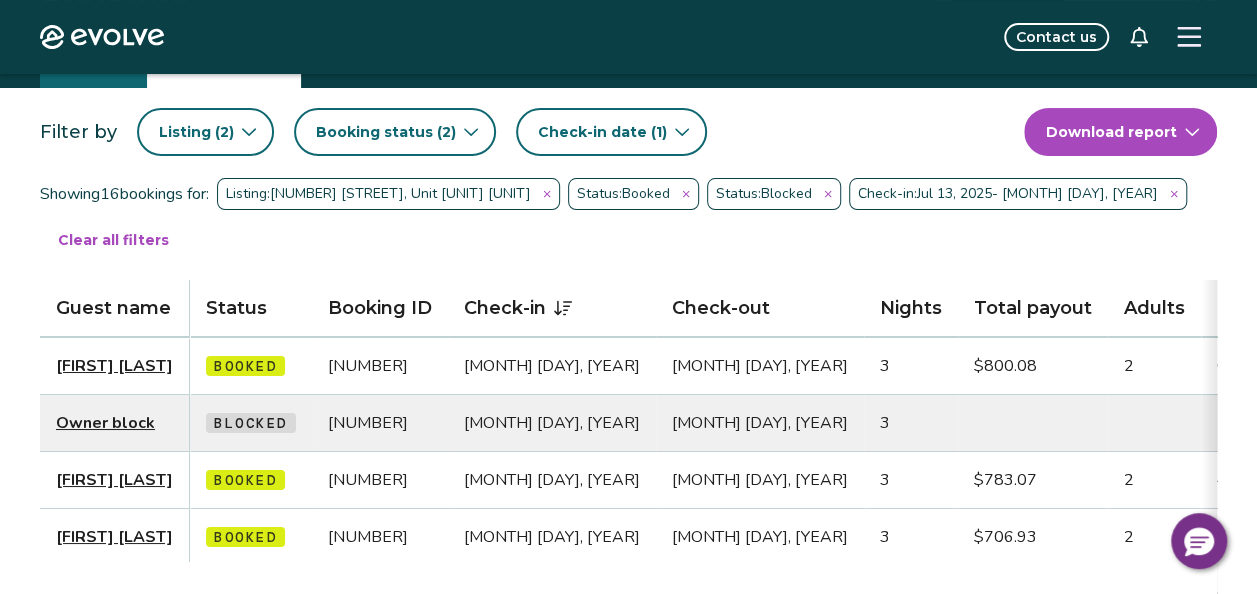 scroll, scrollTop: 66, scrollLeft: 0, axis: vertical 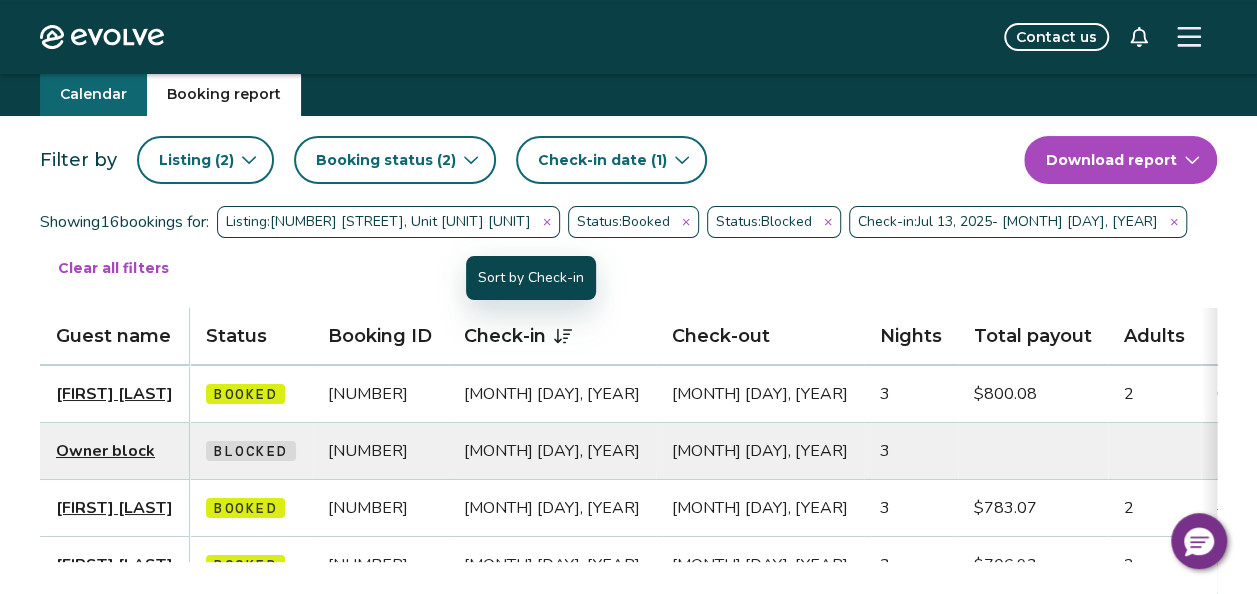 click 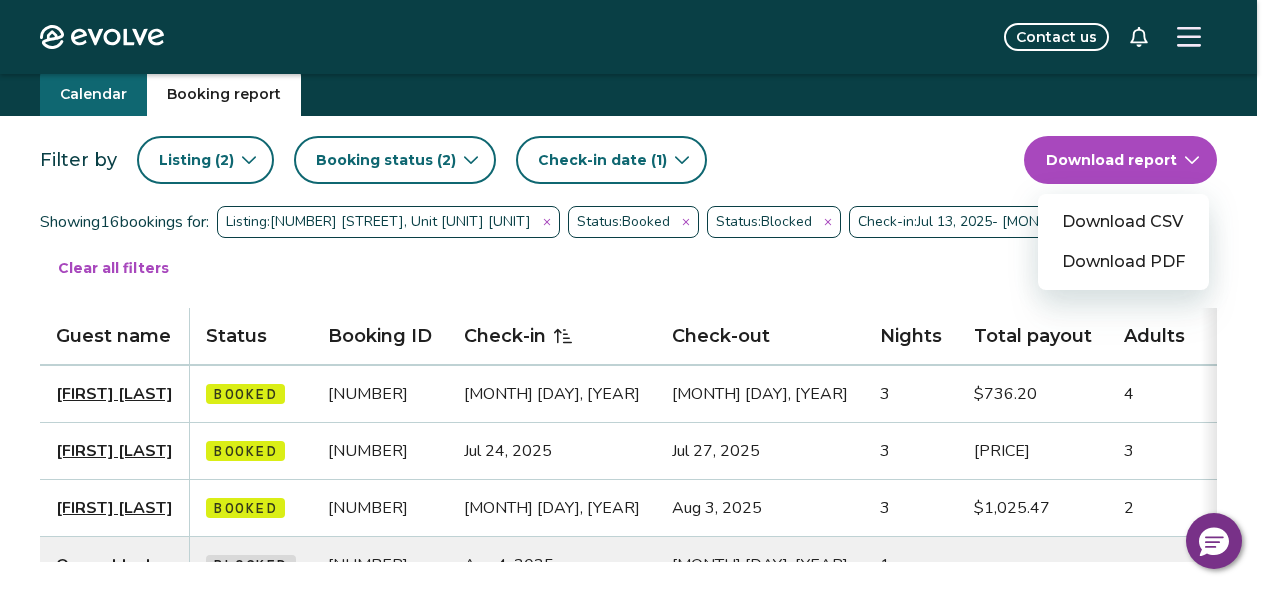 click on "**********" at bounding box center (636, 680) 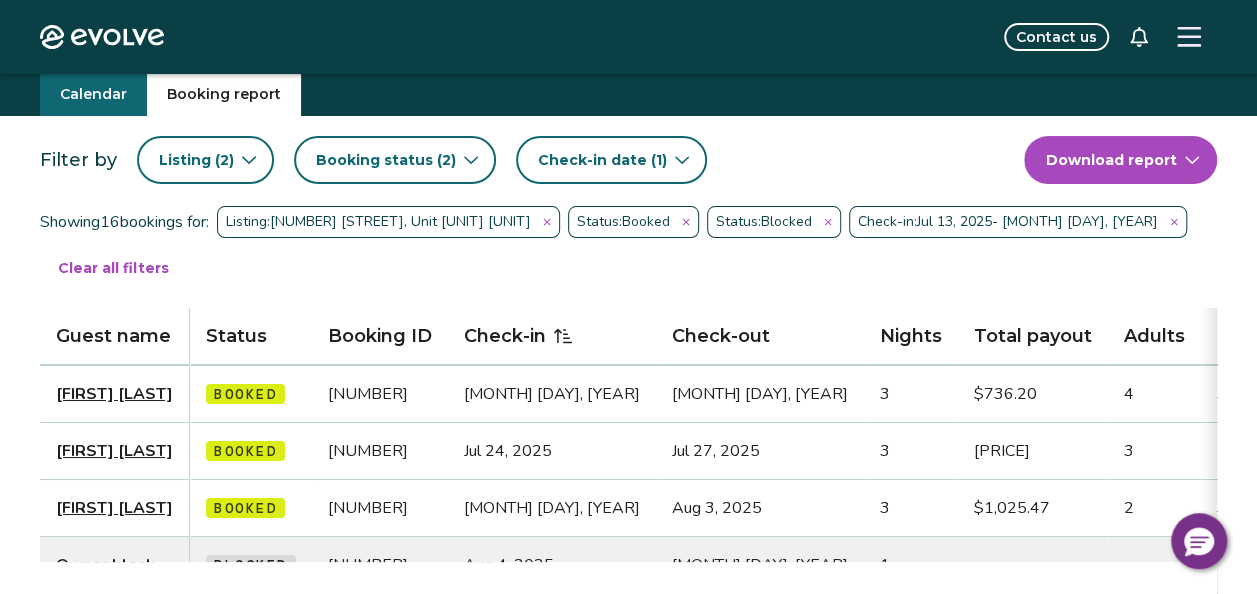 click on "Check-in date (1)" at bounding box center [611, 160] 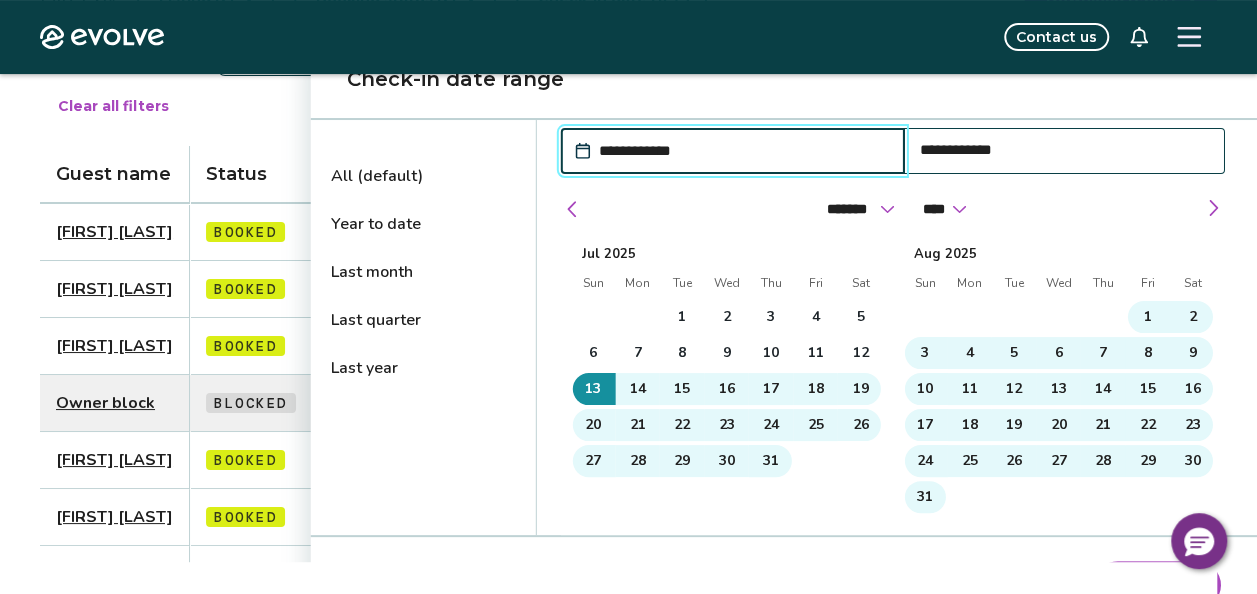 scroll, scrollTop: 230, scrollLeft: 0, axis: vertical 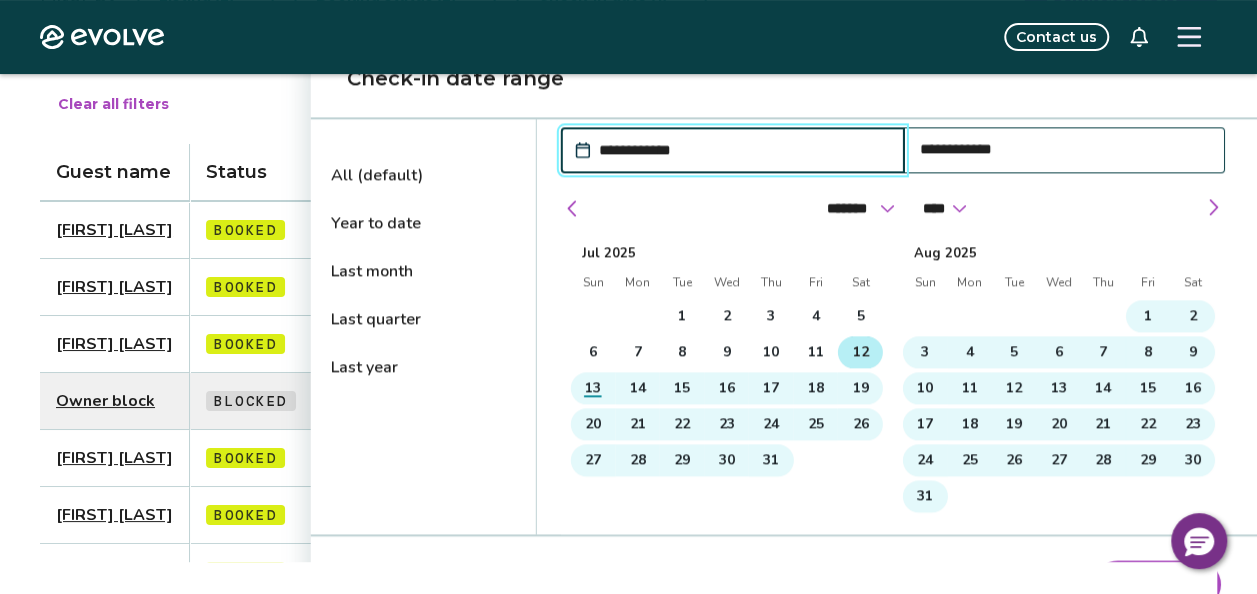click on "12" at bounding box center (860, 352) 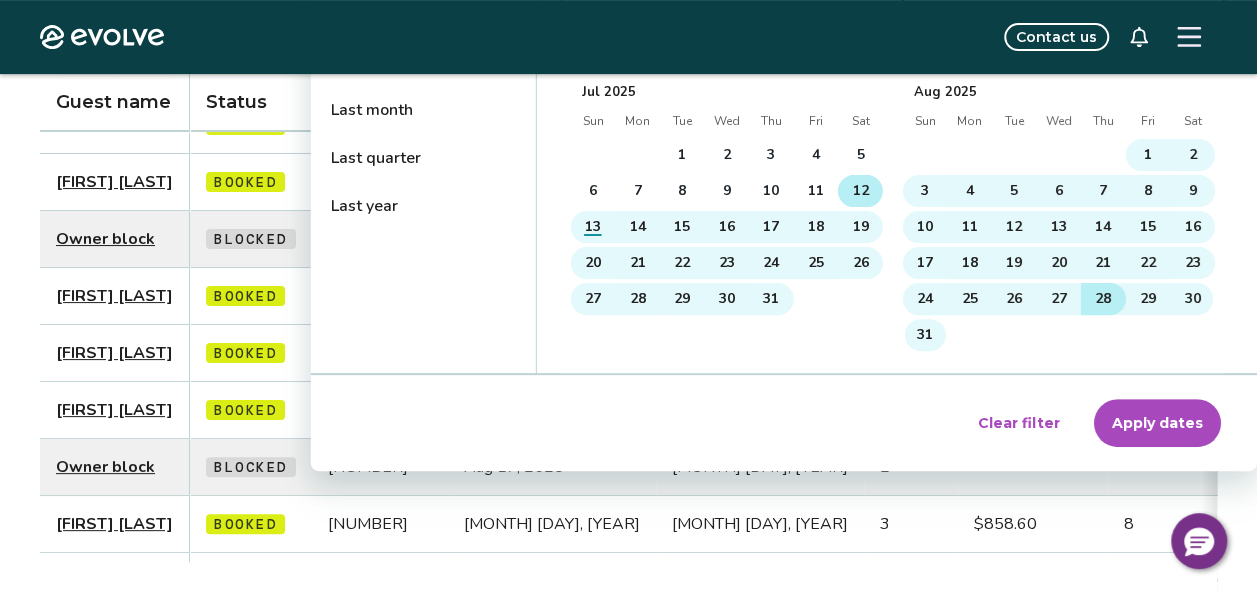 scroll, scrollTop: 392, scrollLeft: 0, axis: vertical 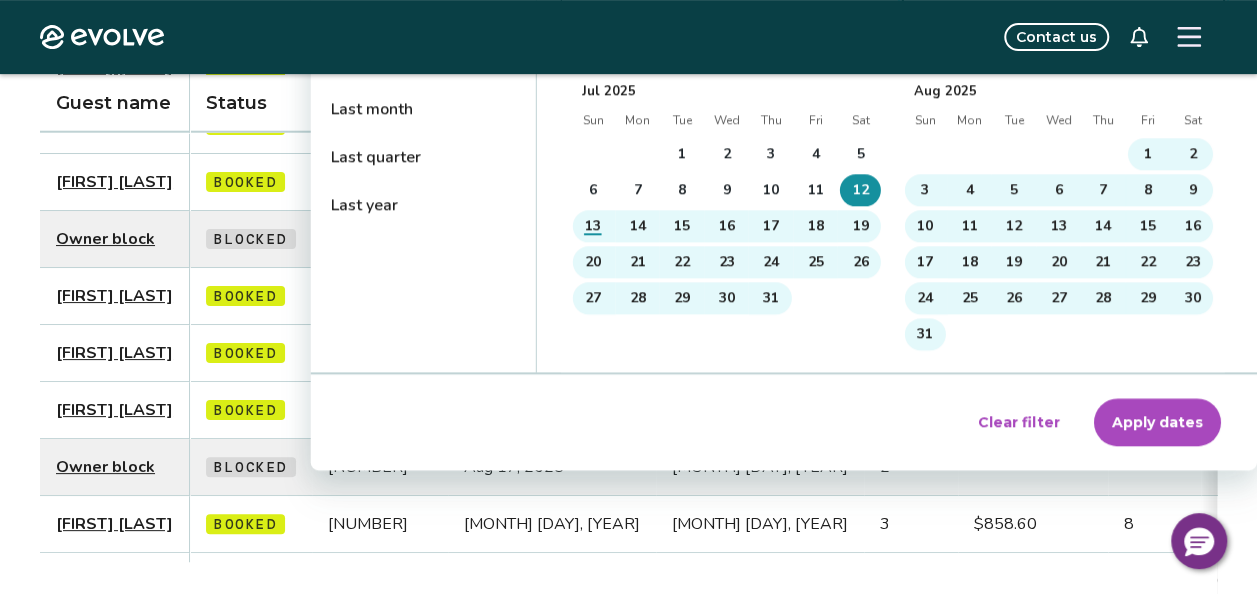 click on "Apply dates" at bounding box center [1157, 422] 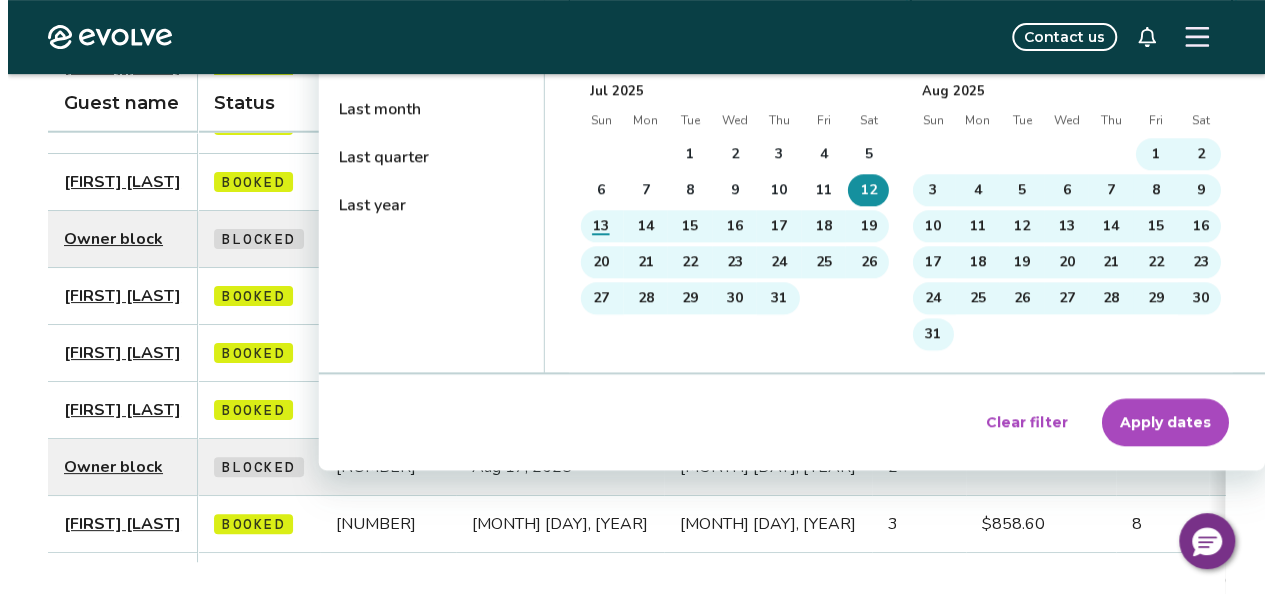 scroll, scrollTop: 0, scrollLeft: 0, axis: both 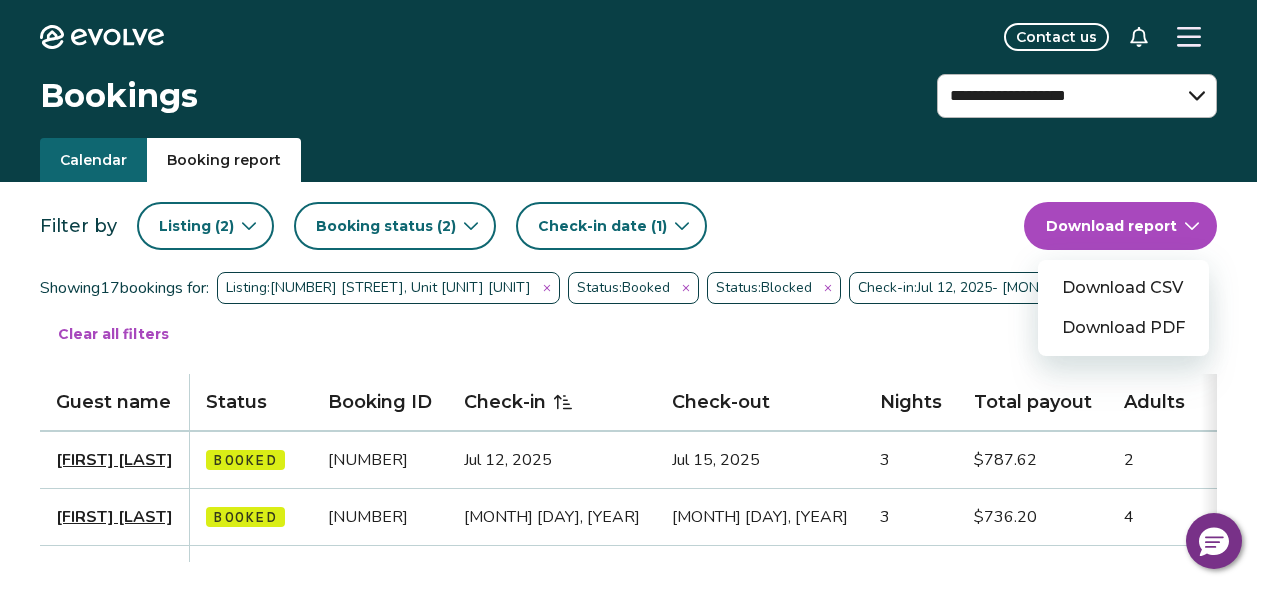 click on "**********" at bounding box center [636, 774] 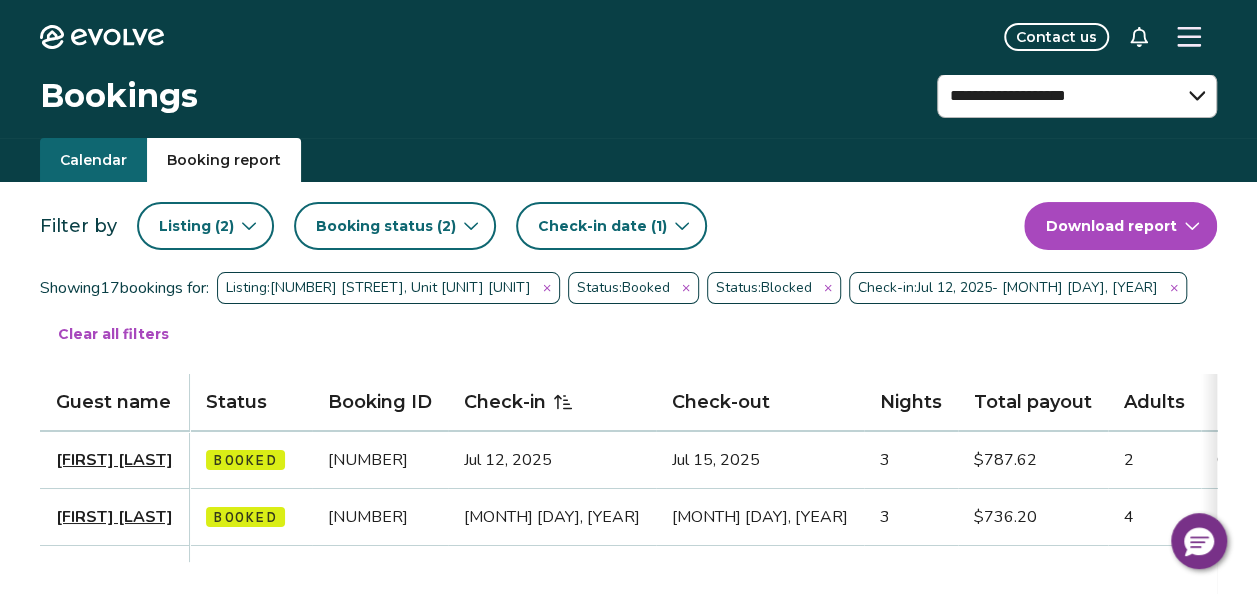 click on "Filter by Listing ( 2 ) Booking status ( 2 ) Check-in date (1) Download   report Showing  17  bookings   for: Listing:  [NUMBER] [STREET], Unit [UNIT] [UNIT] Status:  Booked Status:  Blocked Check-in:  [MONTH] [DAY], [YEAR]  -  [MONTH] [DAY], [YEAR] Clear all filters Guest name Status Booking ID Check-in Check-out Nights Total payout Adults Children Infants Pets Listing Guest email Guest phone Date booked Booking site [FIRST] [LAST] Booked [NUMBER] [MONTH] [DAY], [YEAR] [MONTH] [DAY], [YEAR] 3 [PRICE] 2 0 No [UNIT] [EMAIL] [PHONE] [MONTH] [DAY], [YEAR] VRBO [FIRST] [LAST] Booked [NUMBER] [MONTH] [DAY], [YEAR] [MONTH] [DAY], [YEAR] 3 [PRICE] 4 3 0 No [UNIT] [EMAIL] [PHONE] [MONTH] [DAY], [YEAR] Evolve [FIRST] [LAST] Booked [NUMBER] [MONTH] [DAY], [YEAR] [MONTH] [DAY], [YEAR] 3 [PRICE] 3 1 No [UNIT] [EMAIL] [PHONE] [MONTH] [DAY], [YEAR] Booking.com [FIRST] [LAST] Booked [NUMBER] [MONTH] [DAY], [YEAR] [MONTH] [DAY], [YEAR] 3 [PRICE] 2 3 No [UNIT] [EMAIL] [PHONE] [MONTH] [DAY], [YEAR] VRBO" at bounding box center [628, 825] 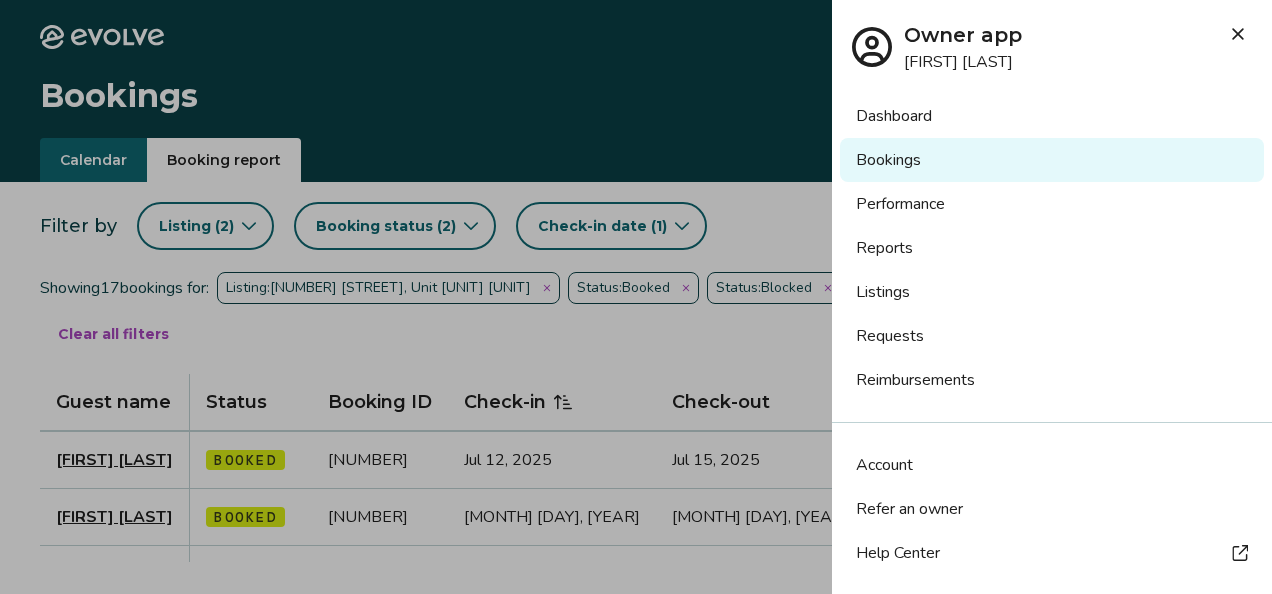 click on "Reports" at bounding box center (1052, 248) 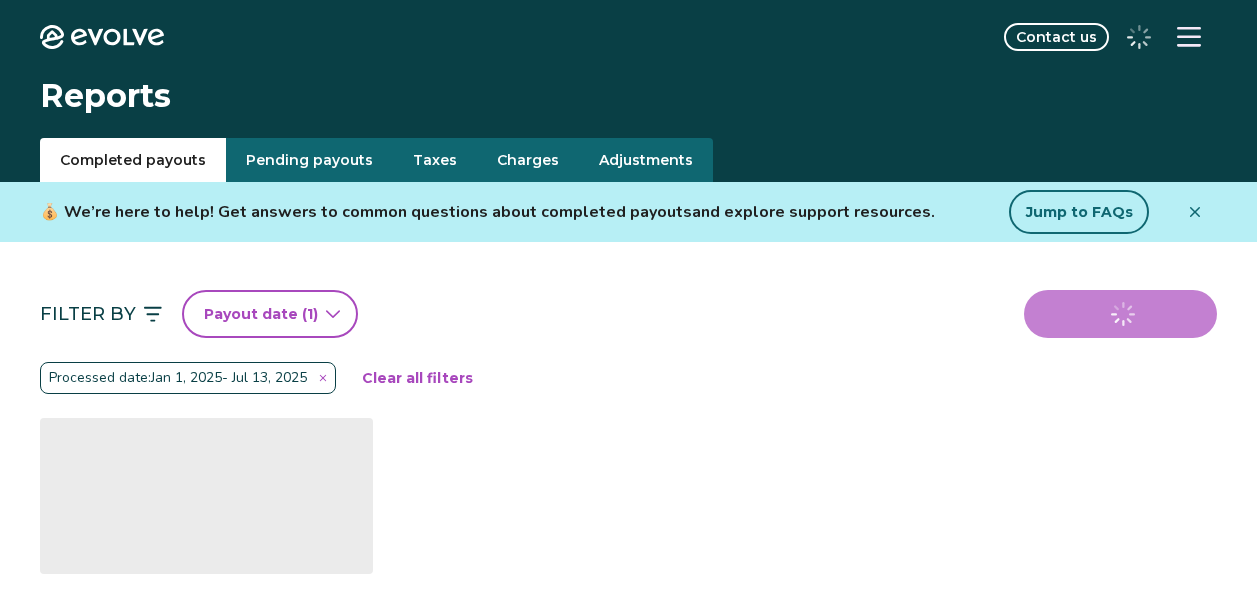 scroll, scrollTop: 0, scrollLeft: 0, axis: both 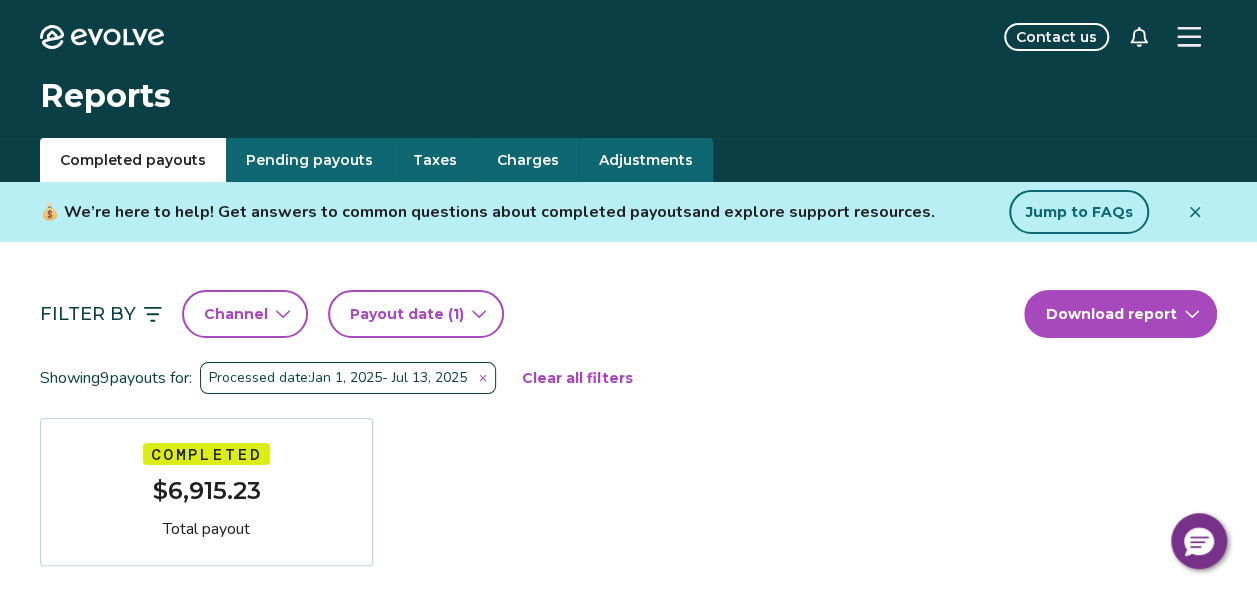 click on "Pending payouts" at bounding box center (309, 160) 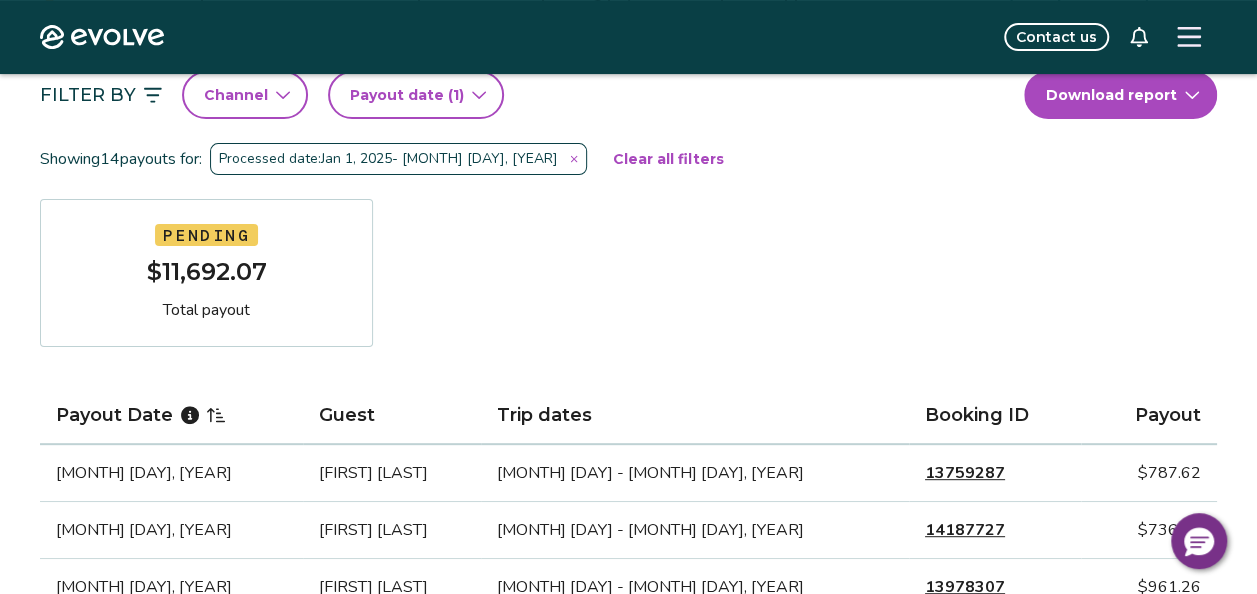 scroll, scrollTop: 225, scrollLeft: 0, axis: vertical 